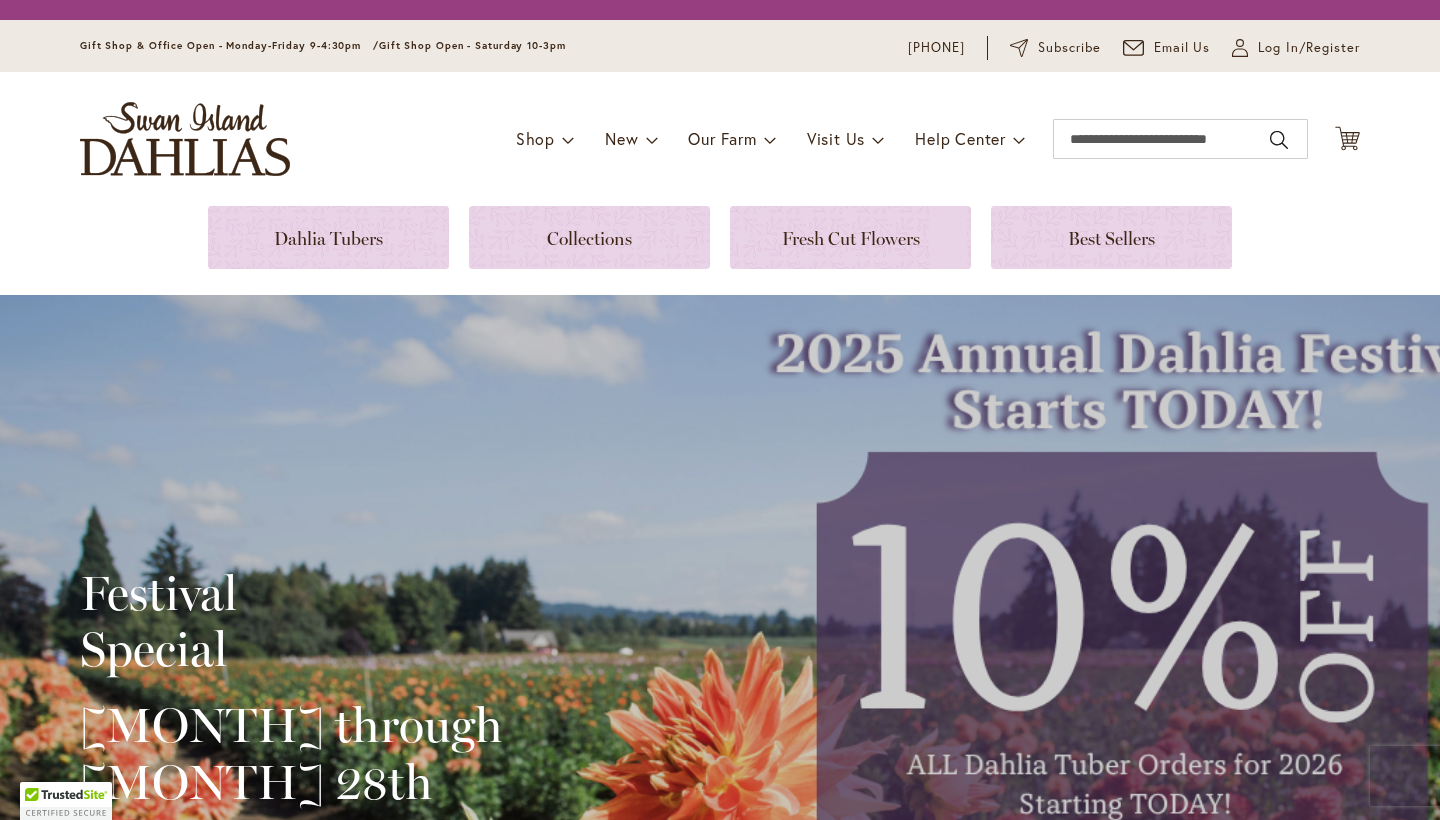 scroll, scrollTop: 0, scrollLeft: 0, axis: both 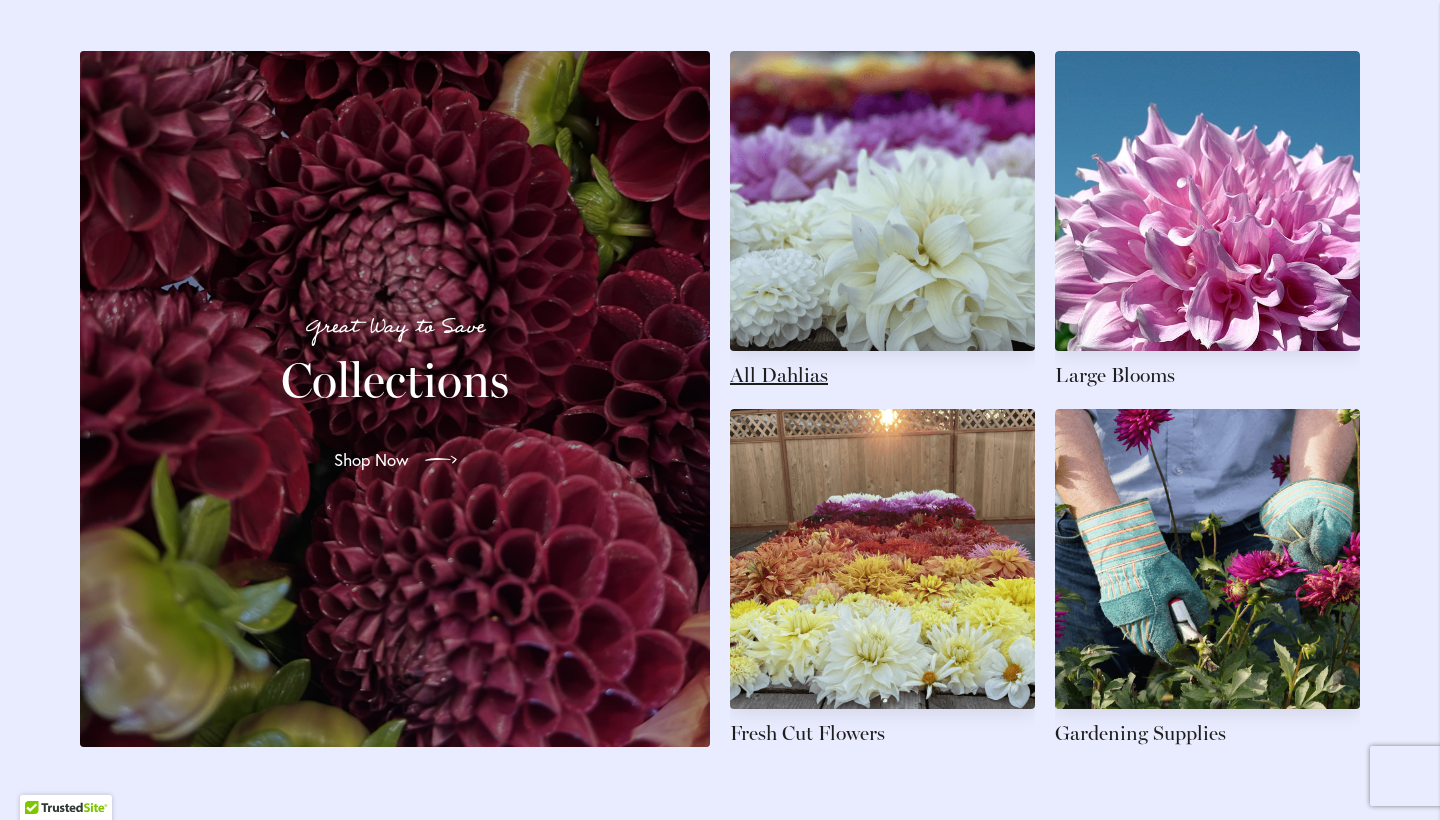 click at bounding box center [882, 220] 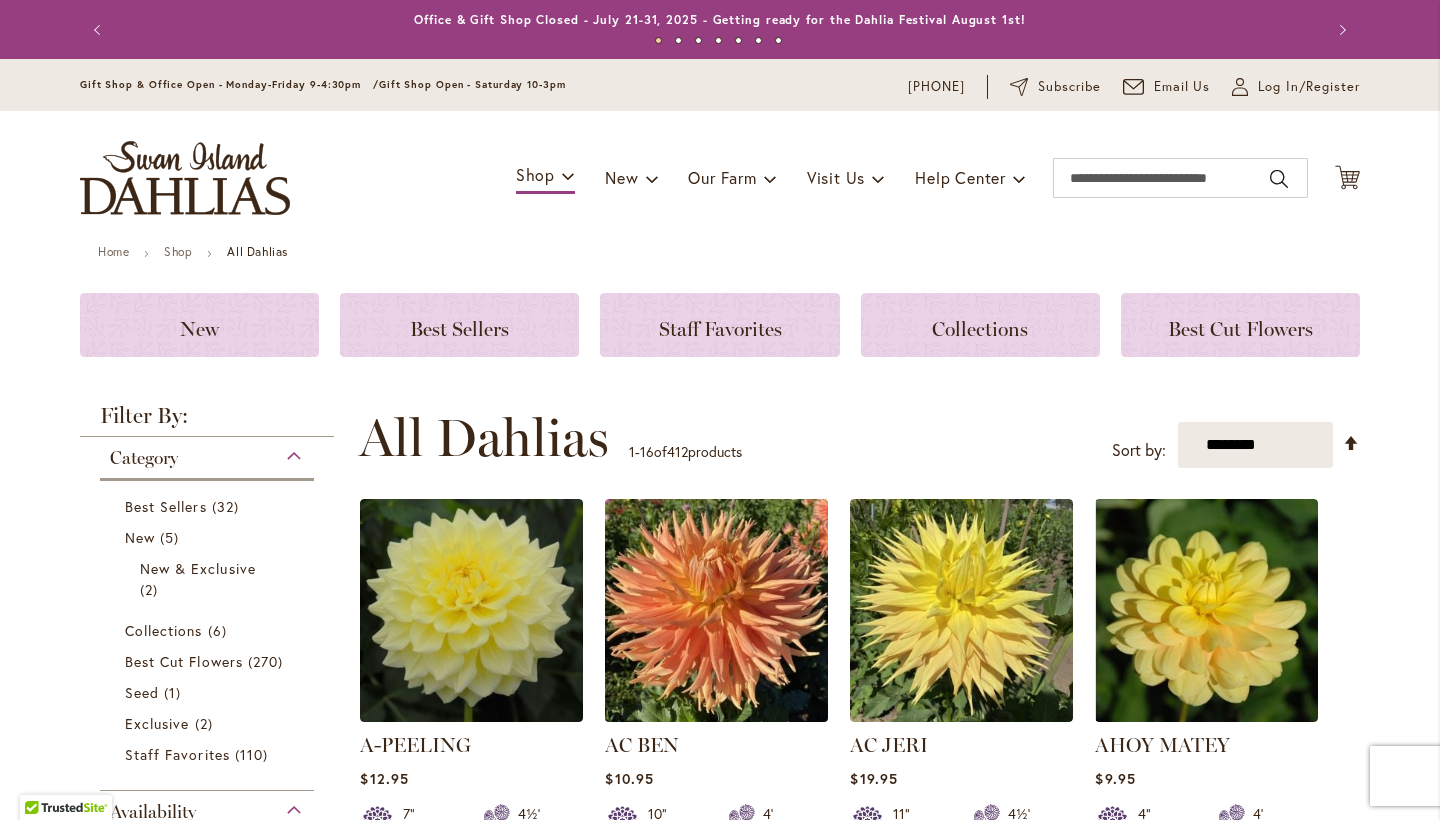 scroll, scrollTop: 0, scrollLeft: 0, axis: both 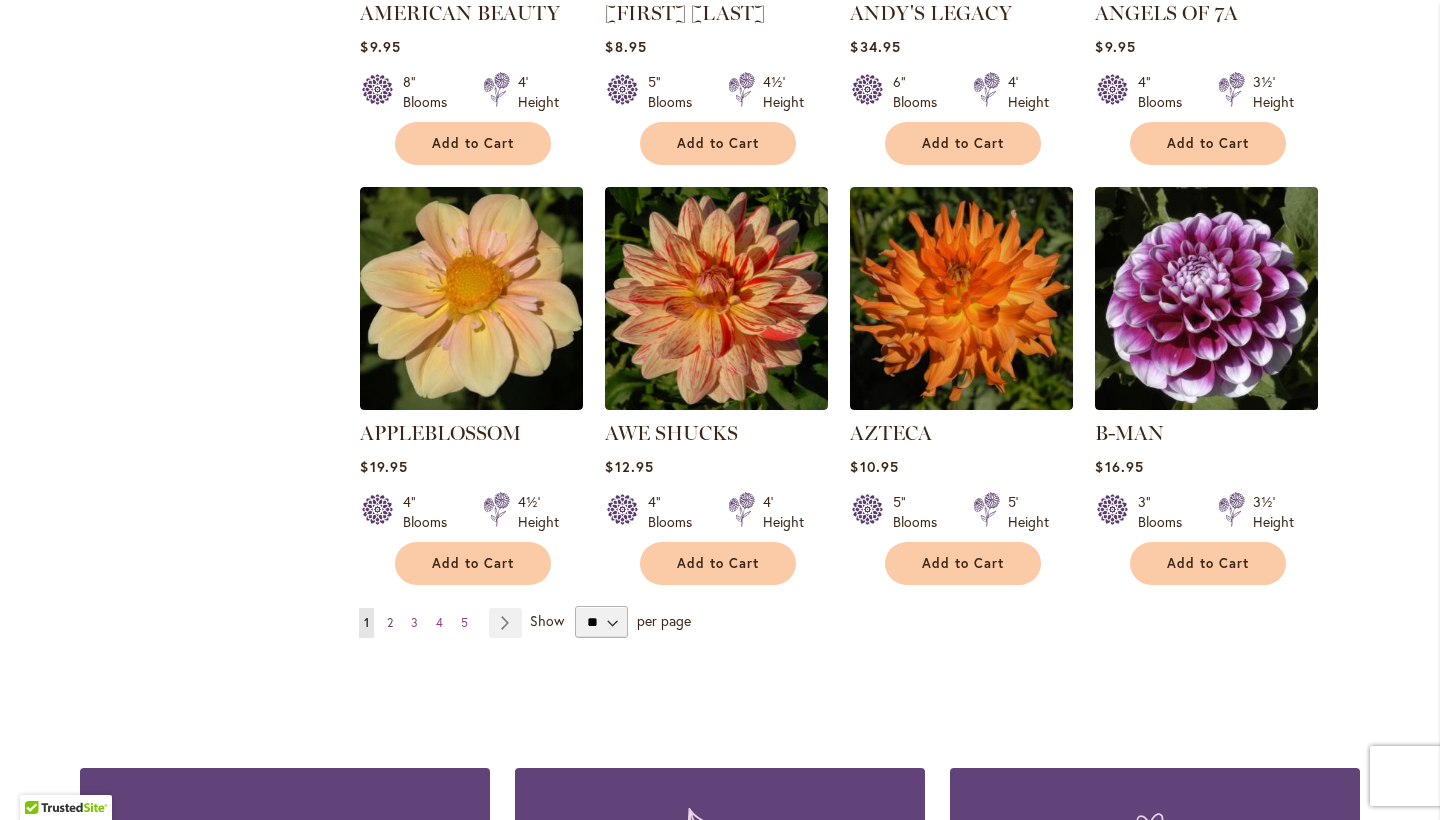 click on "Page
2" at bounding box center (390, 623) 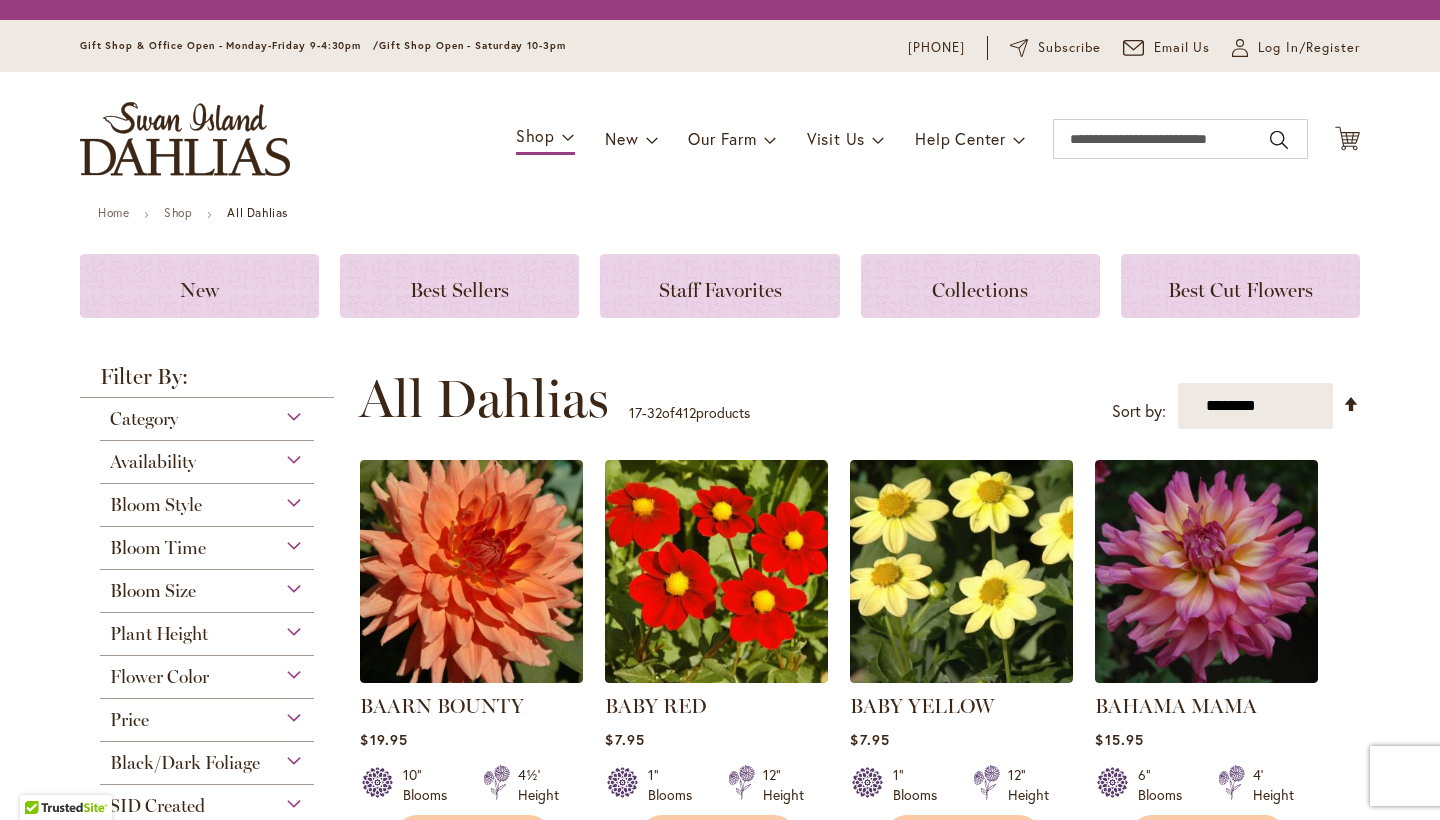 scroll, scrollTop: 0, scrollLeft: 0, axis: both 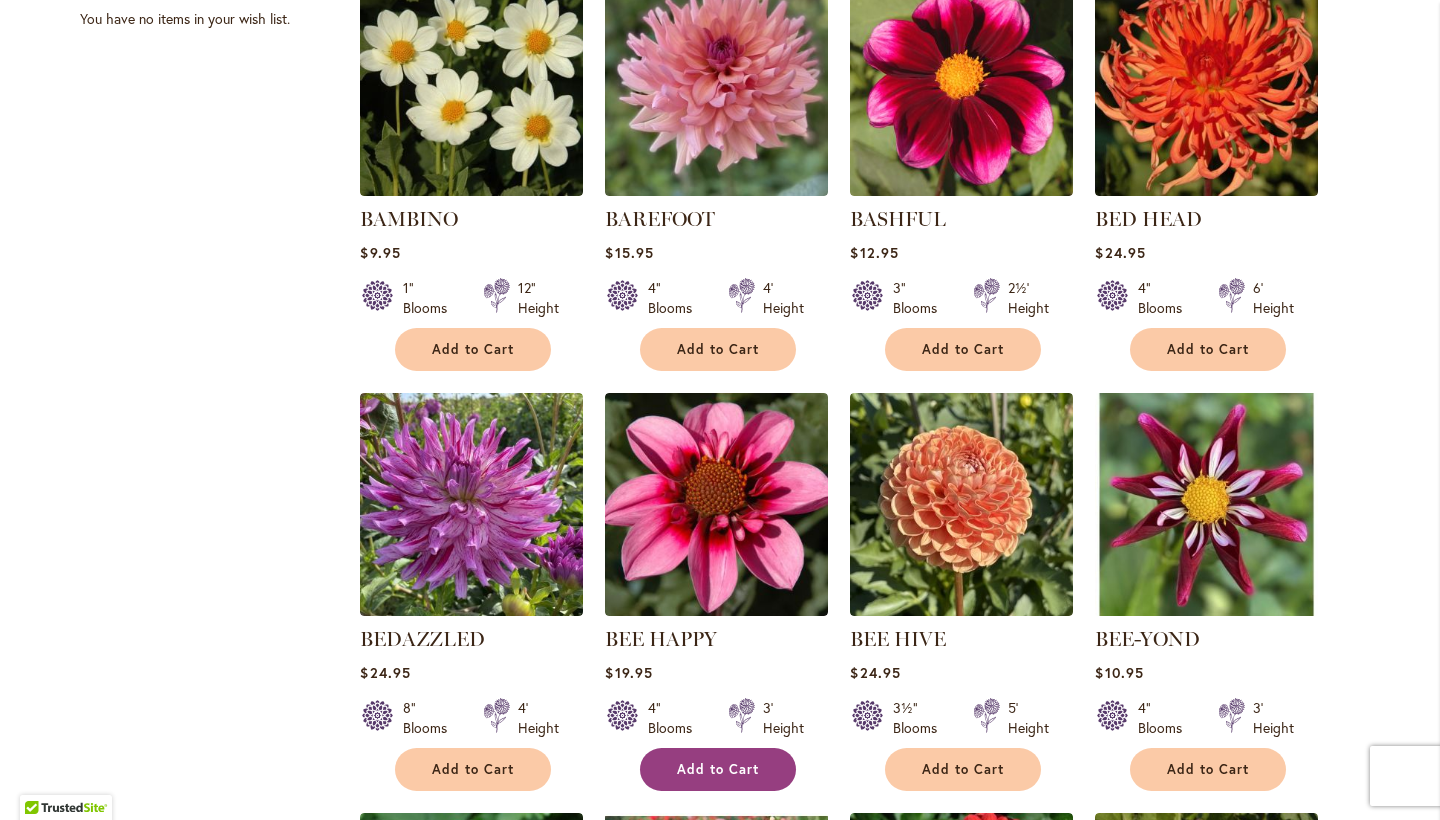 click on "Add to Cart" at bounding box center (718, 769) 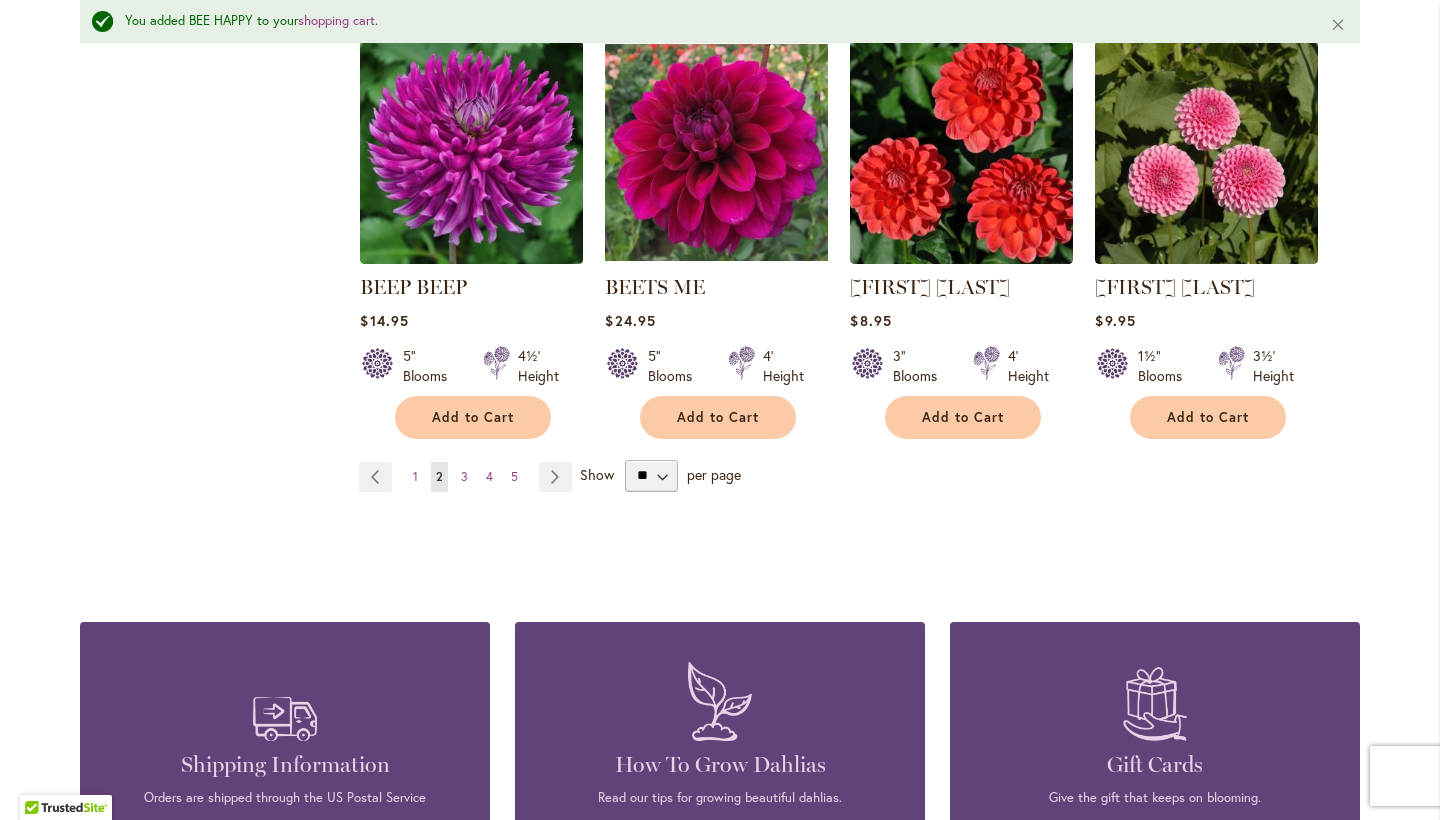 scroll, scrollTop: 1772, scrollLeft: 0, axis: vertical 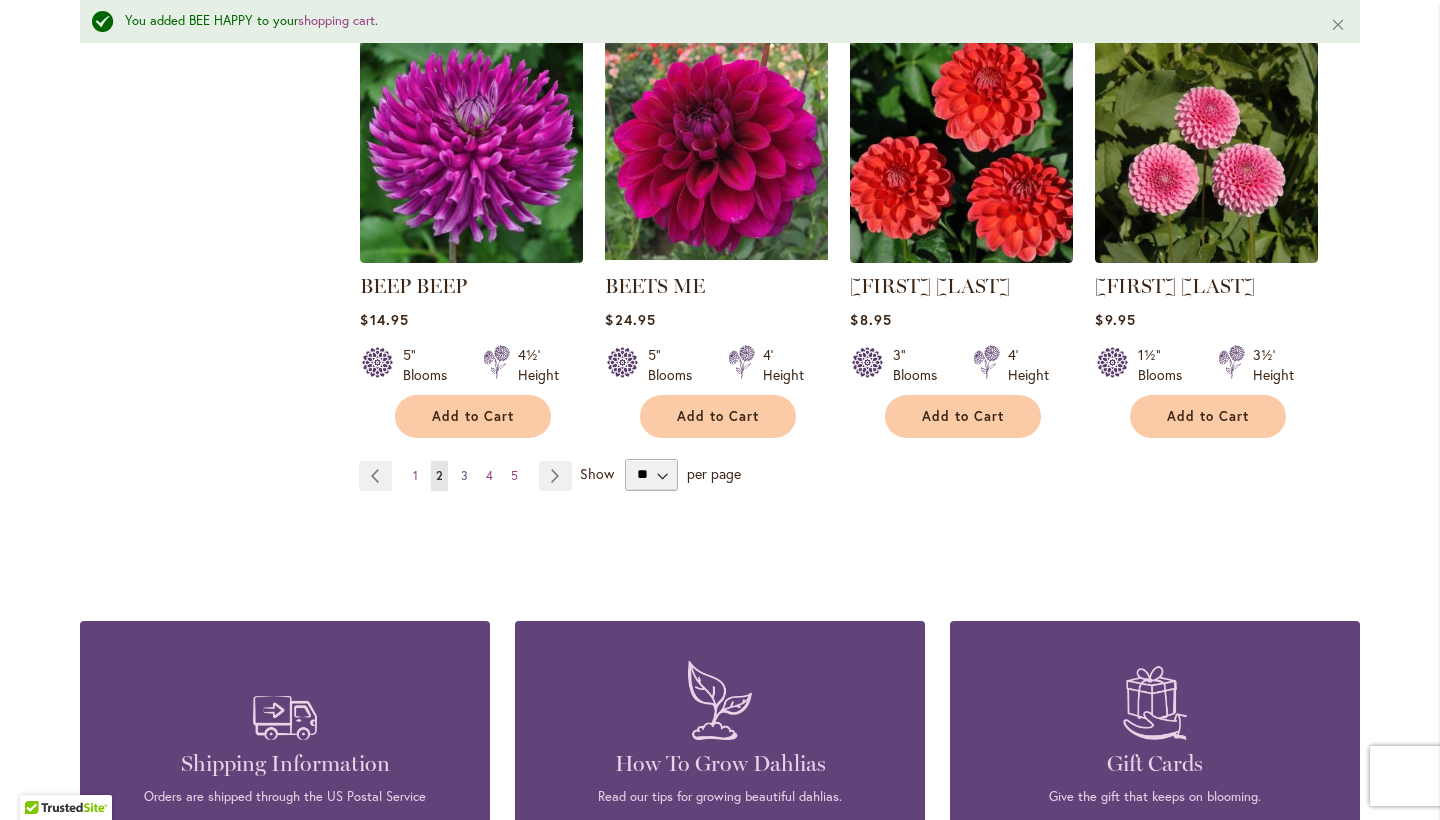 click on "3" at bounding box center [464, 475] 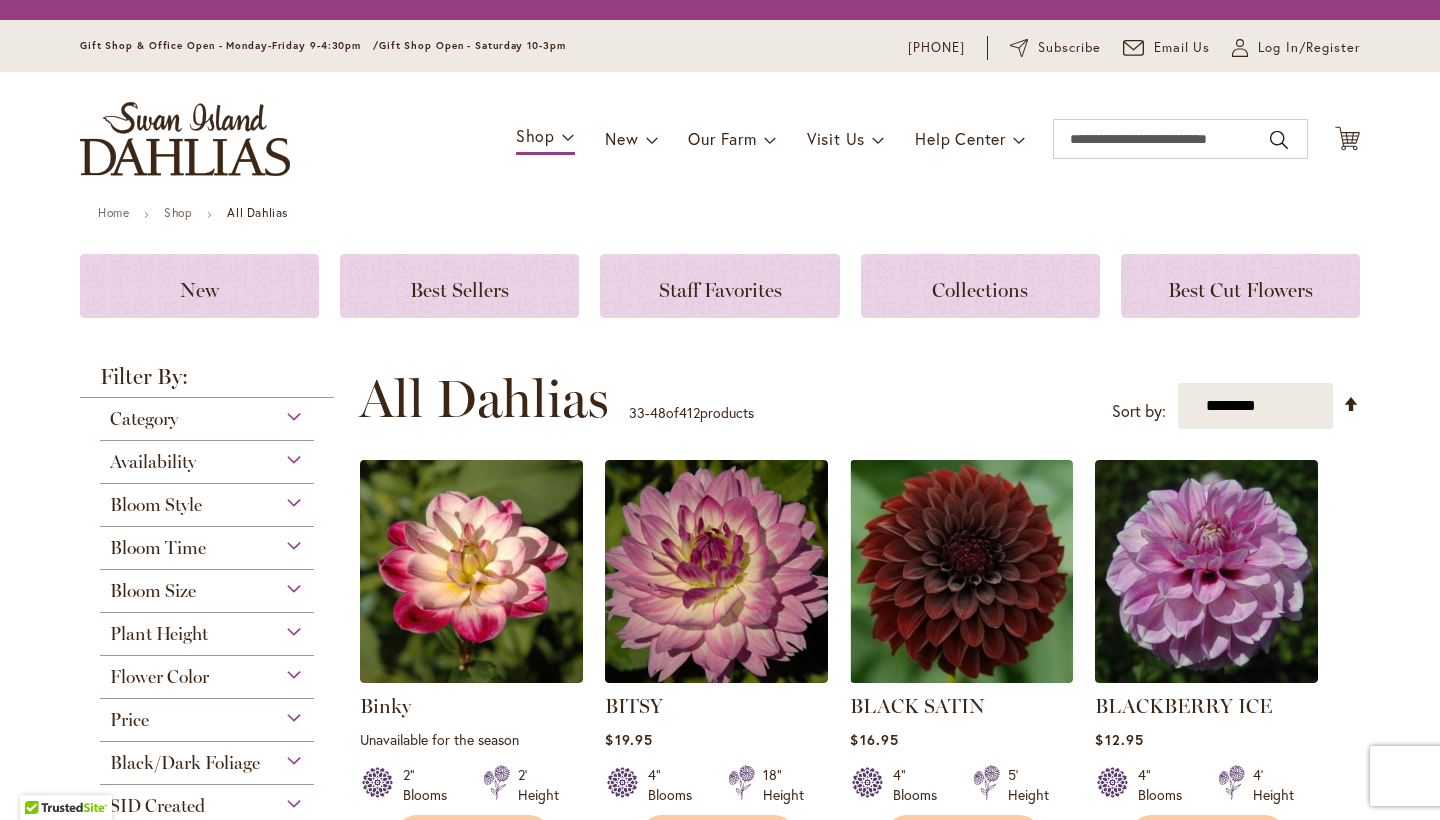 scroll, scrollTop: 0, scrollLeft: 0, axis: both 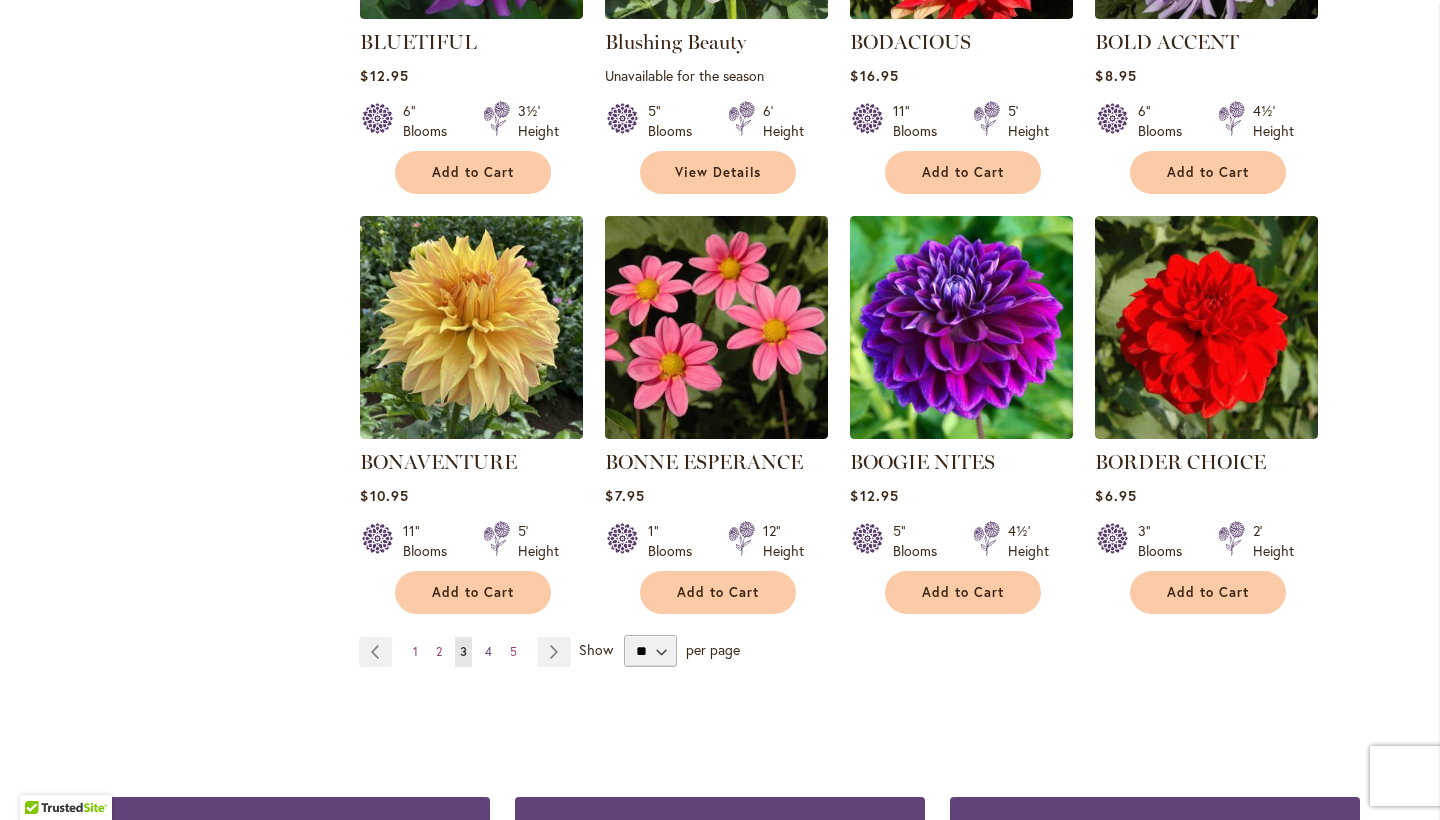 click on "Page
4" at bounding box center (488, 652) 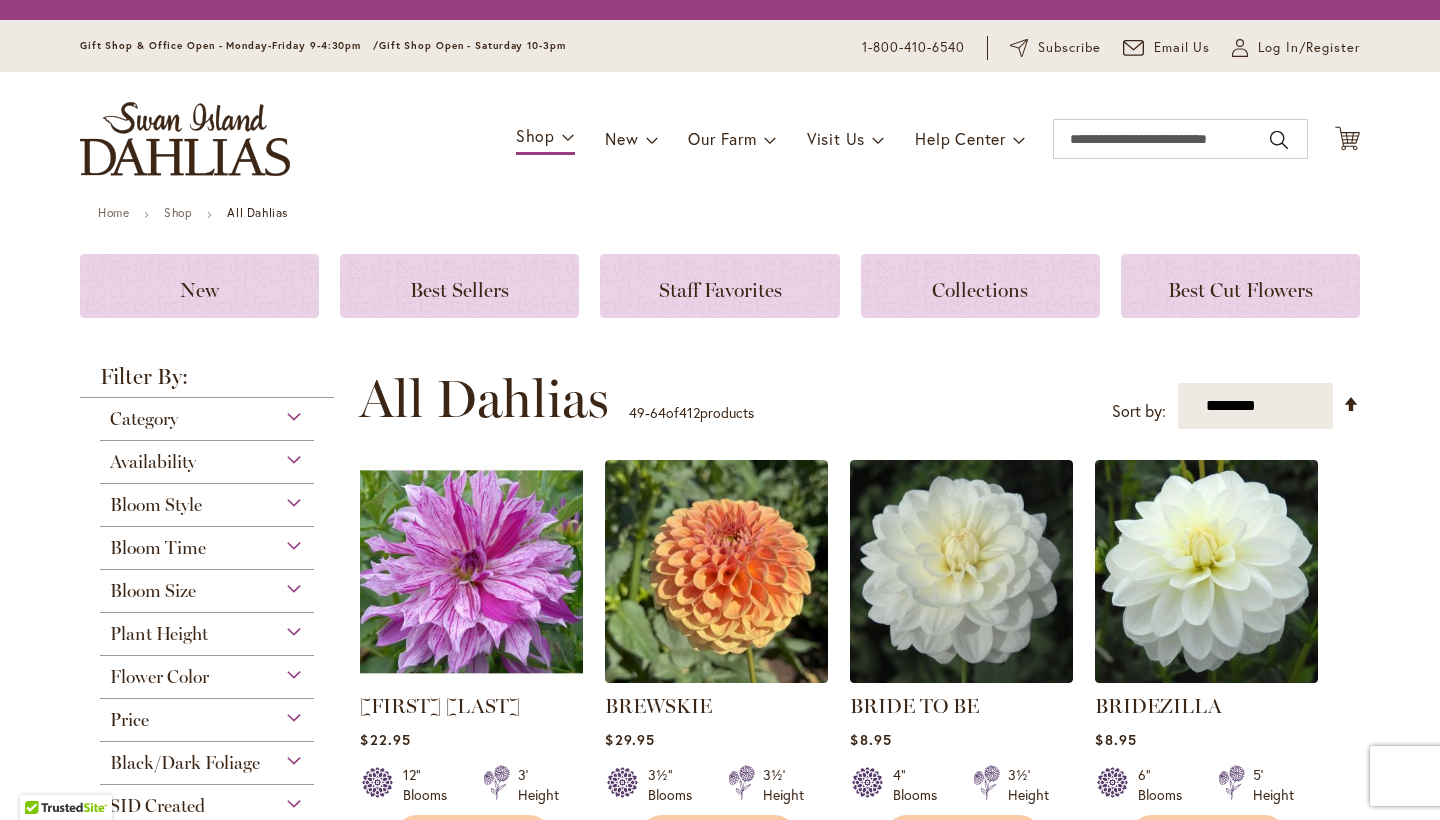 scroll, scrollTop: 0, scrollLeft: 0, axis: both 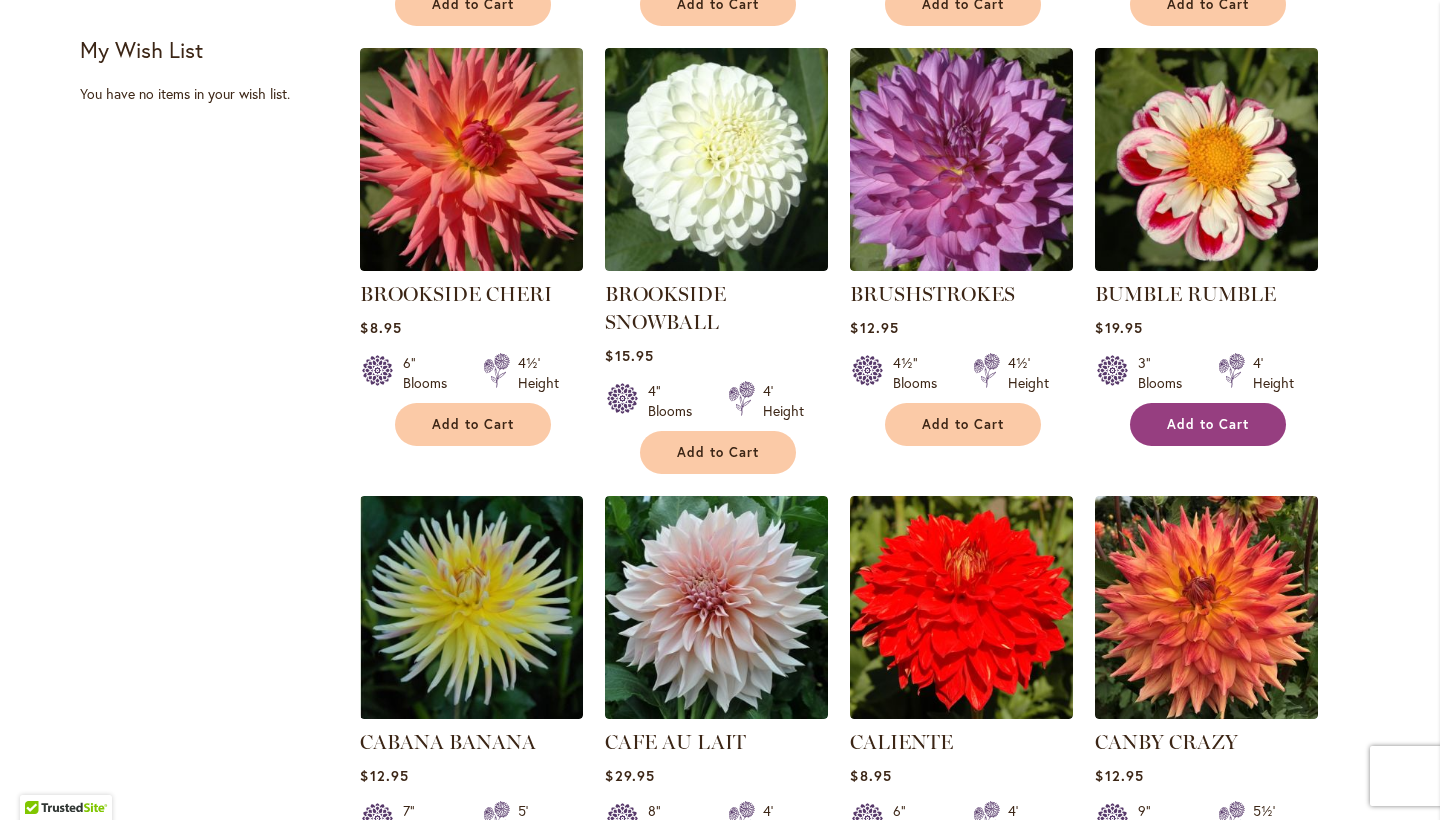 click on "Add to Cart" at bounding box center [1208, 424] 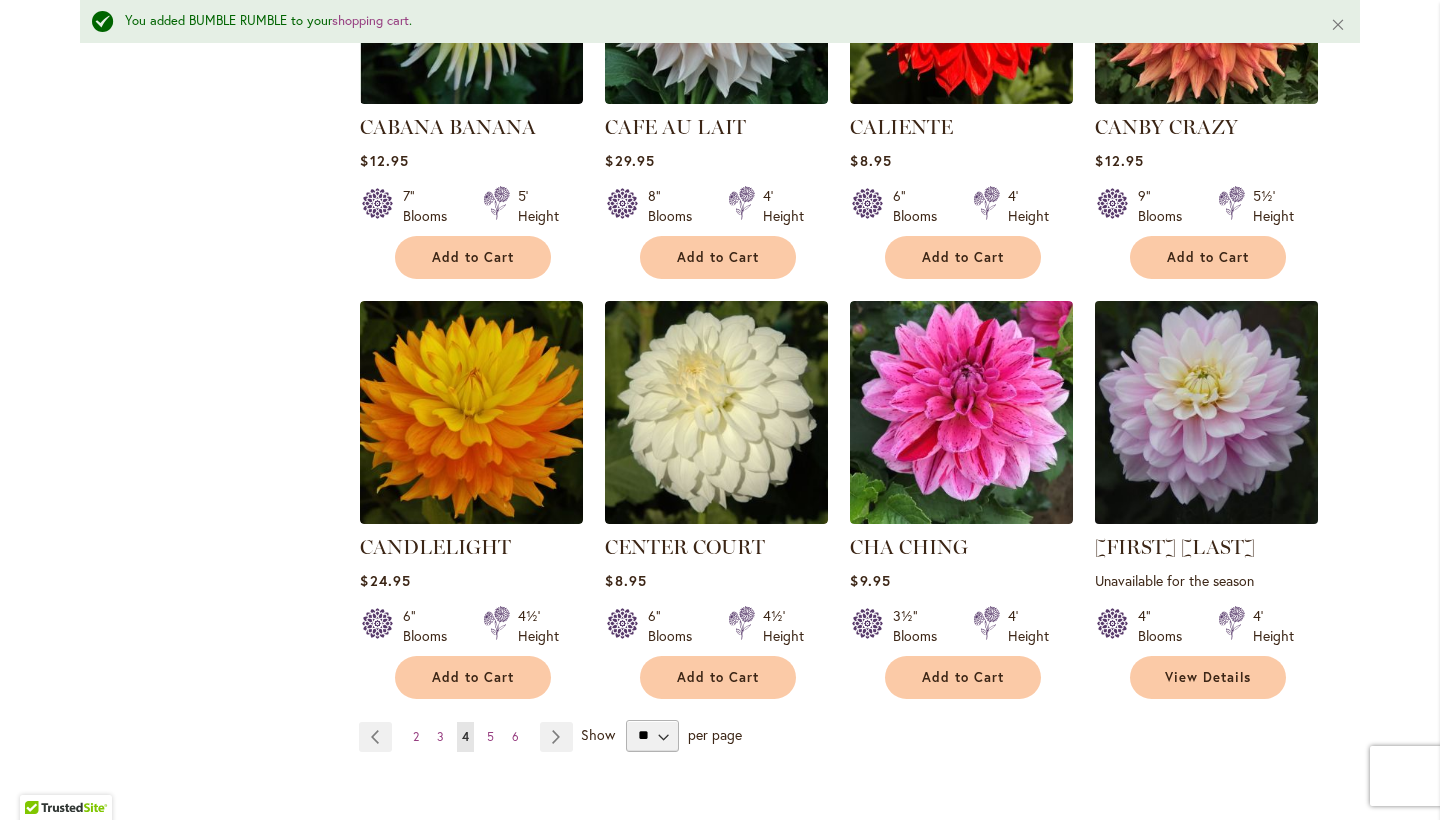 scroll, scrollTop: 1557, scrollLeft: 0, axis: vertical 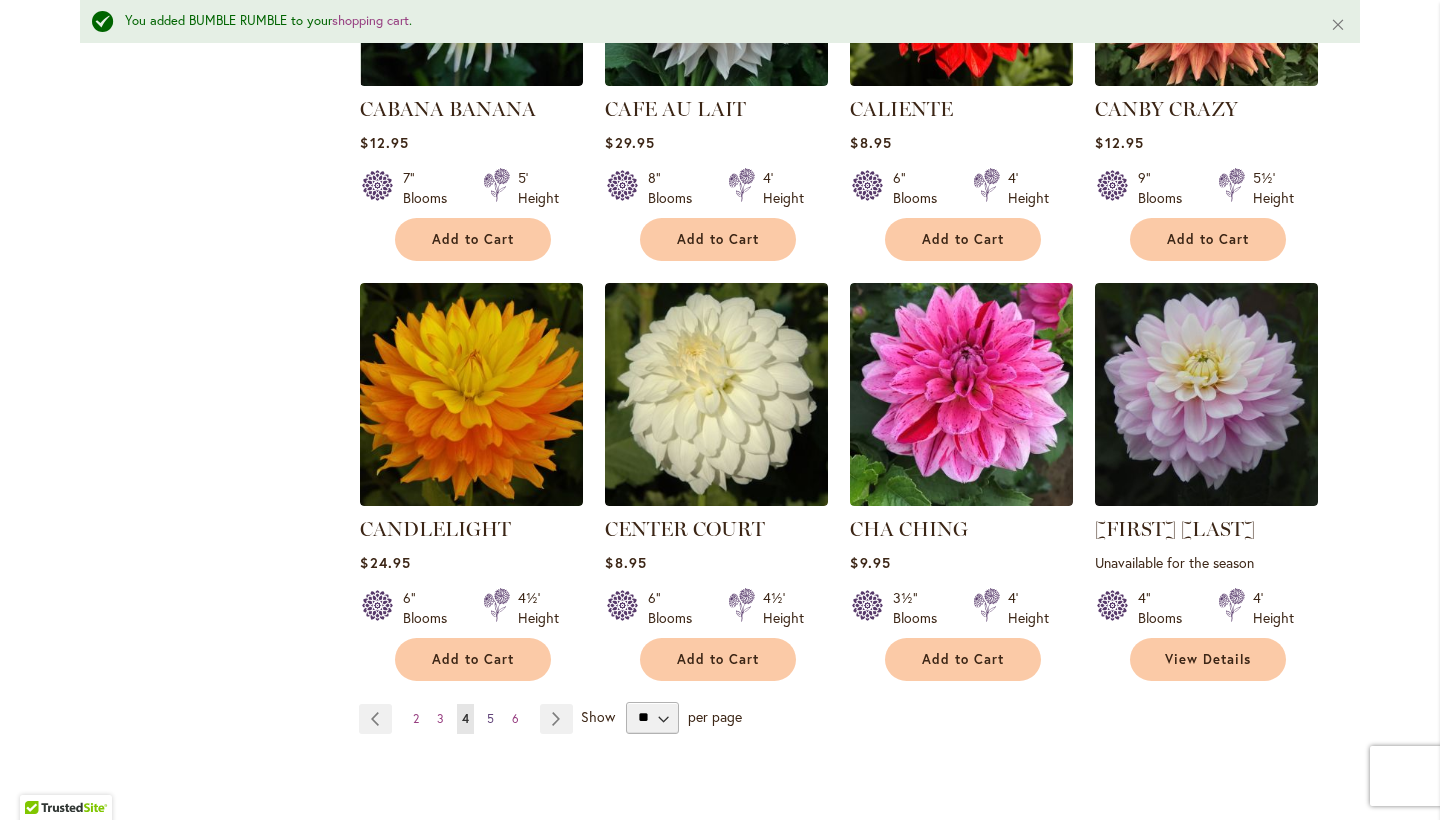 click on "Page
5" at bounding box center [490, 719] 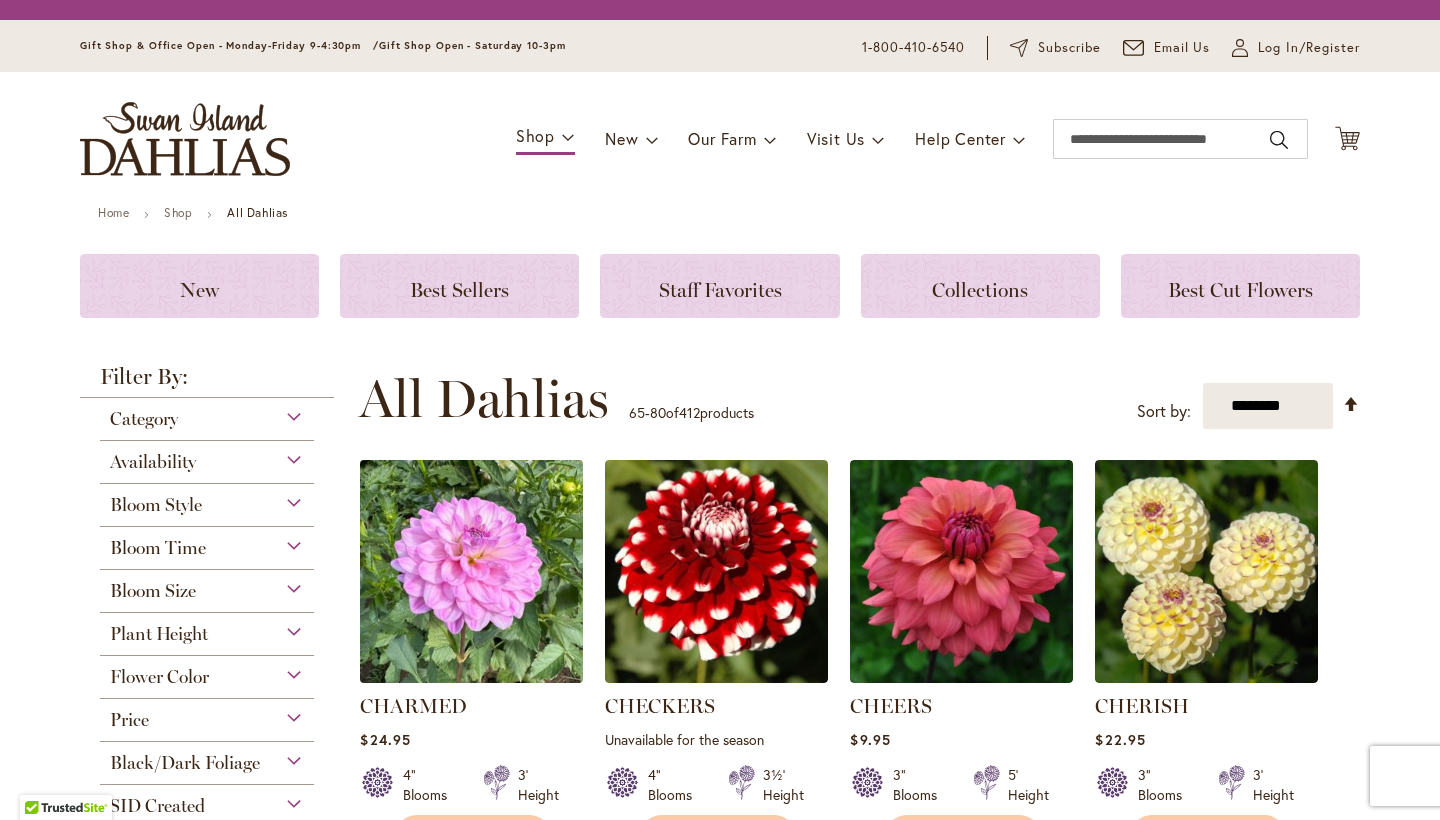 scroll, scrollTop: 0, scrollLeft: 0, axis: both 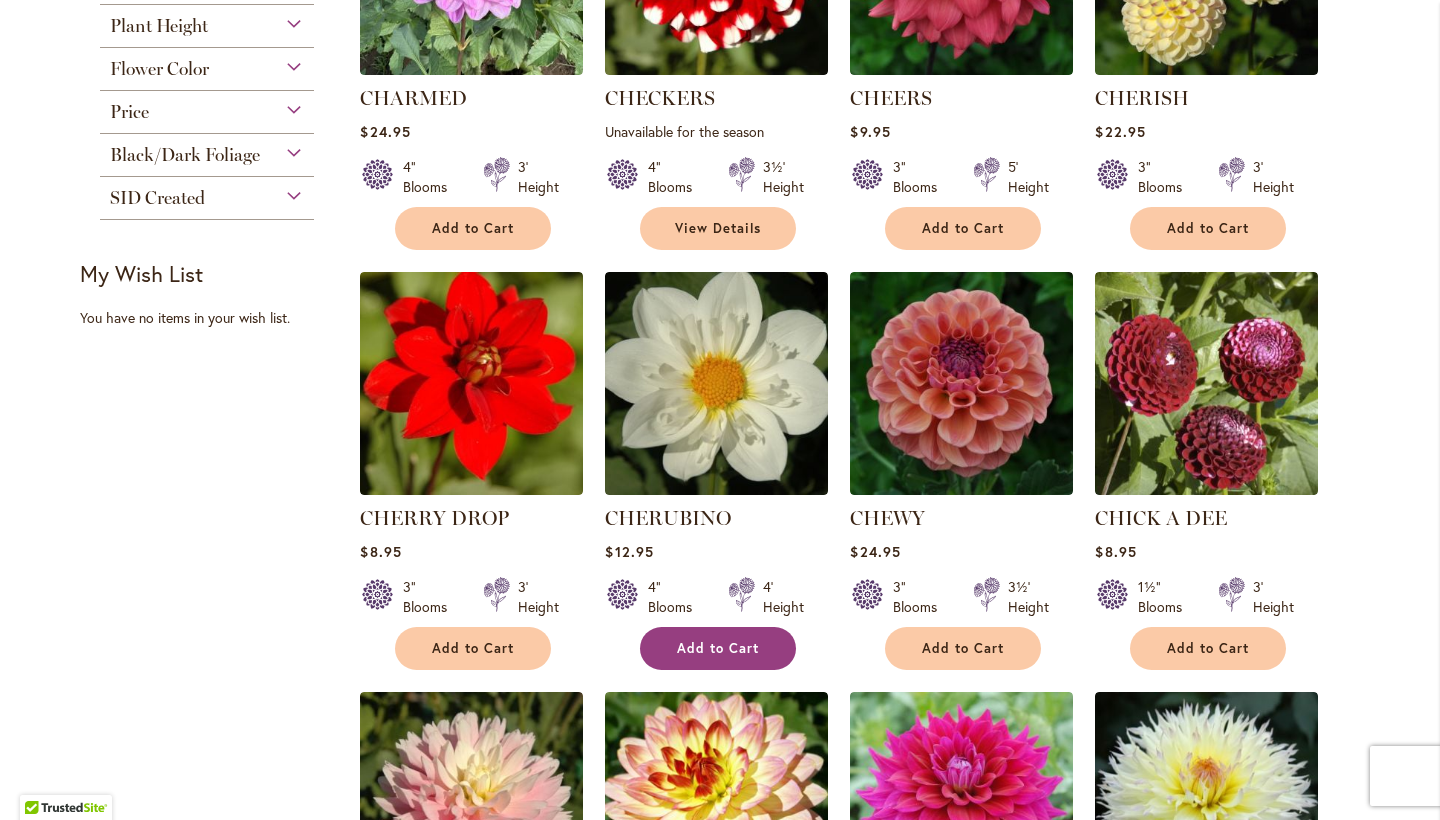 click on "Add to Cart" at bounding box center (718, 648) 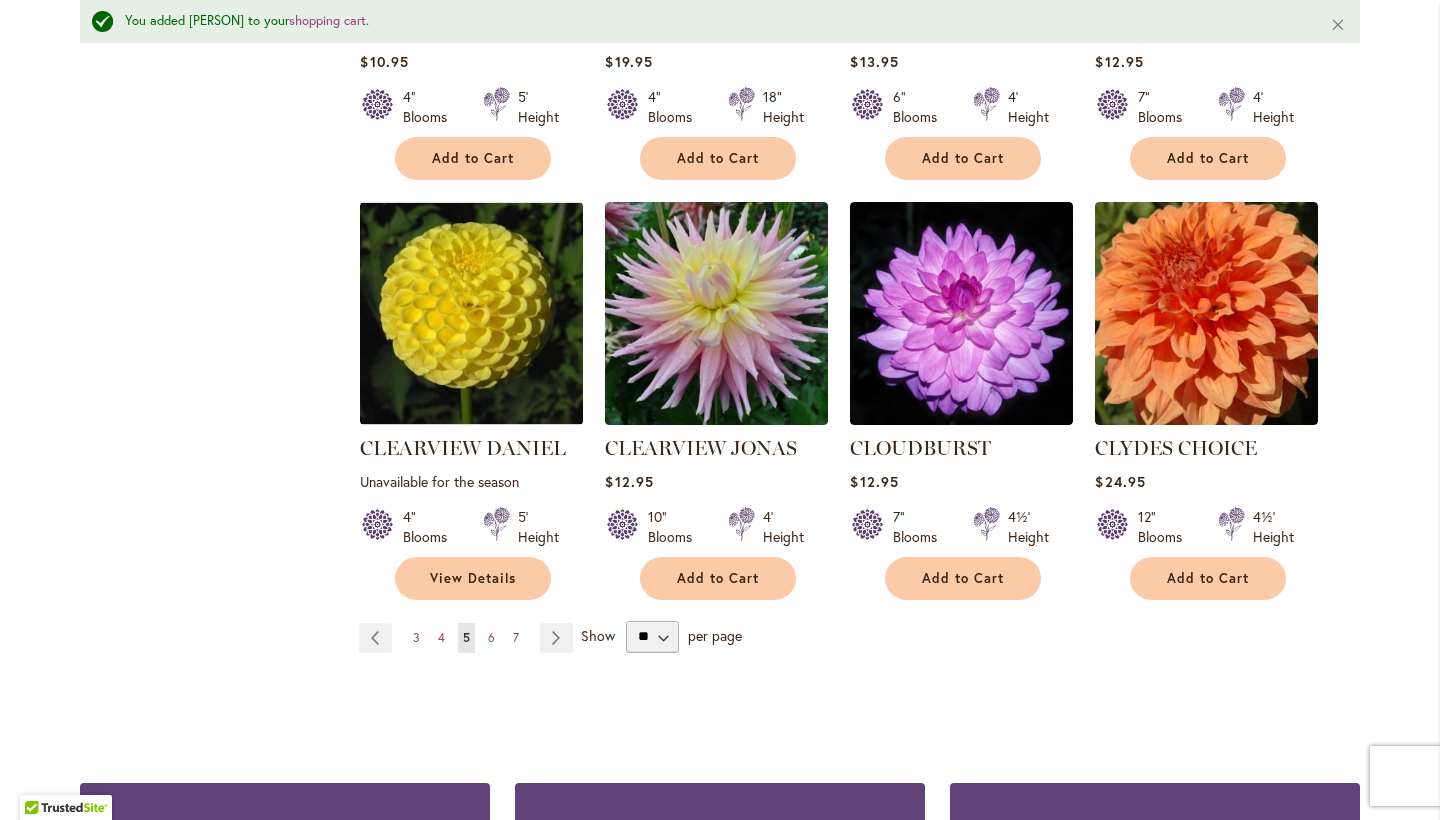 scroll, scrollTop: 1611, scrollLeft: 0, axis: vertical 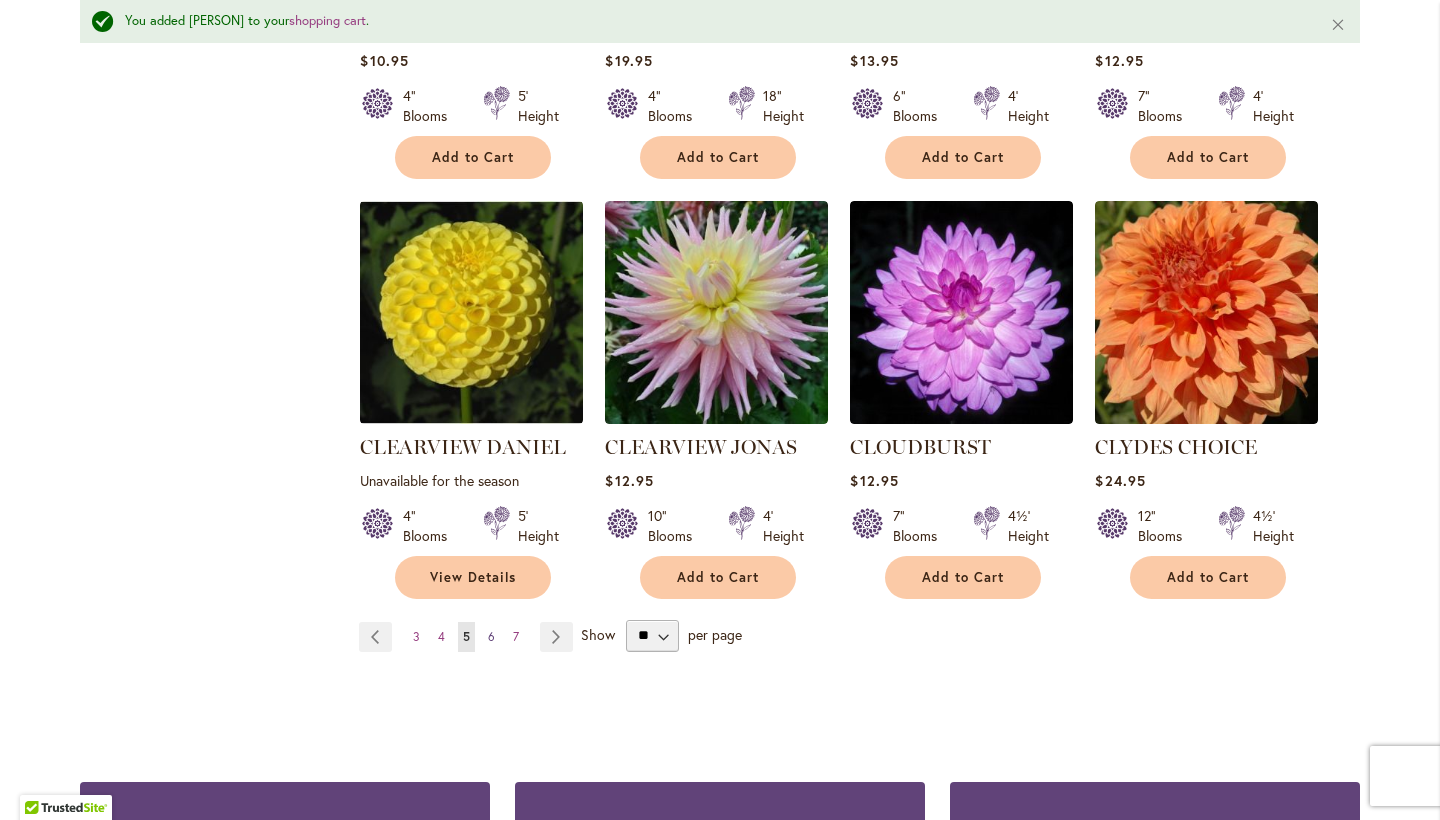 click on "6" at bounding box center [491, 636] 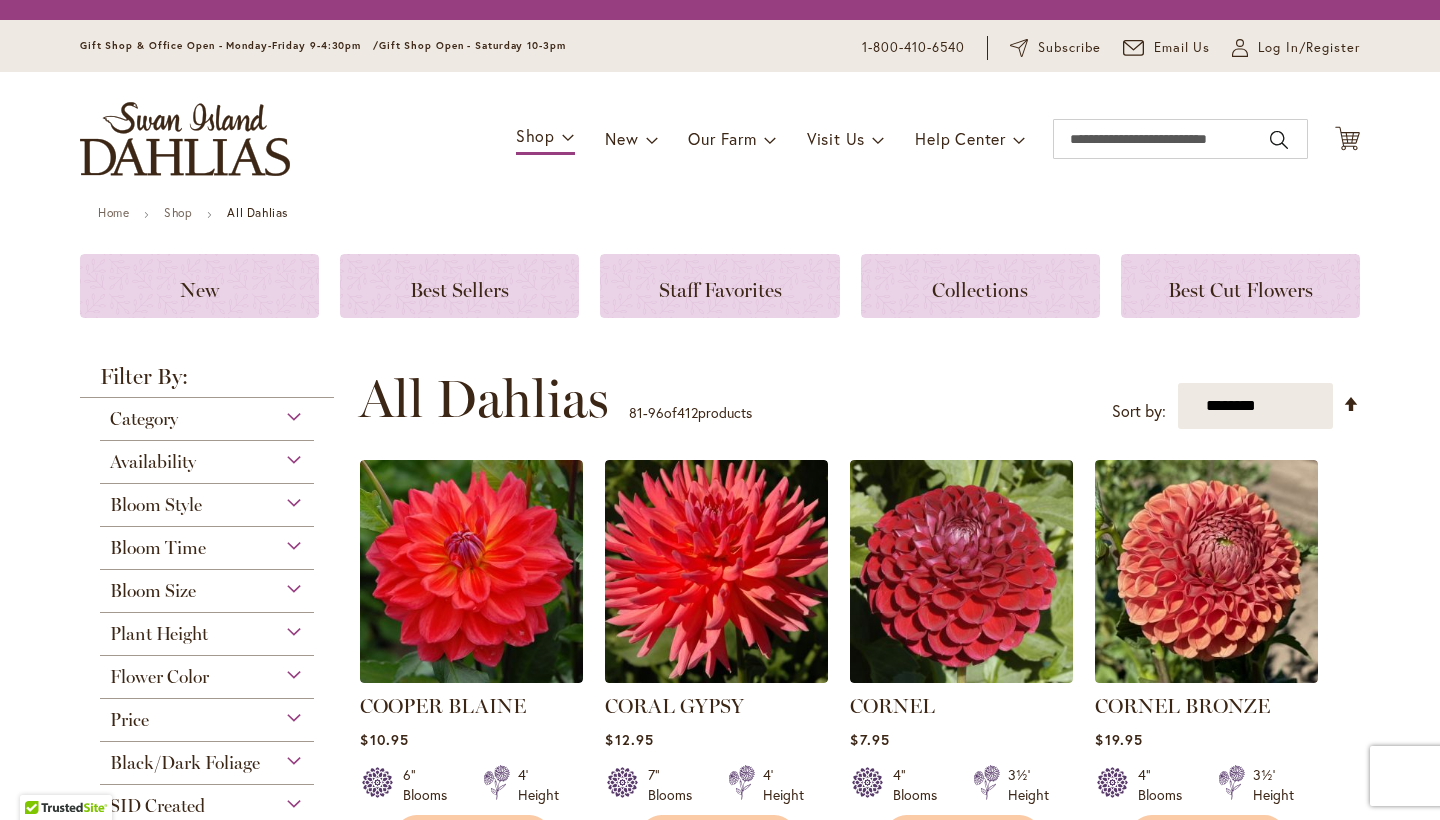 scroll, scrollTop: 0, scrollLeft: 0, axis: both 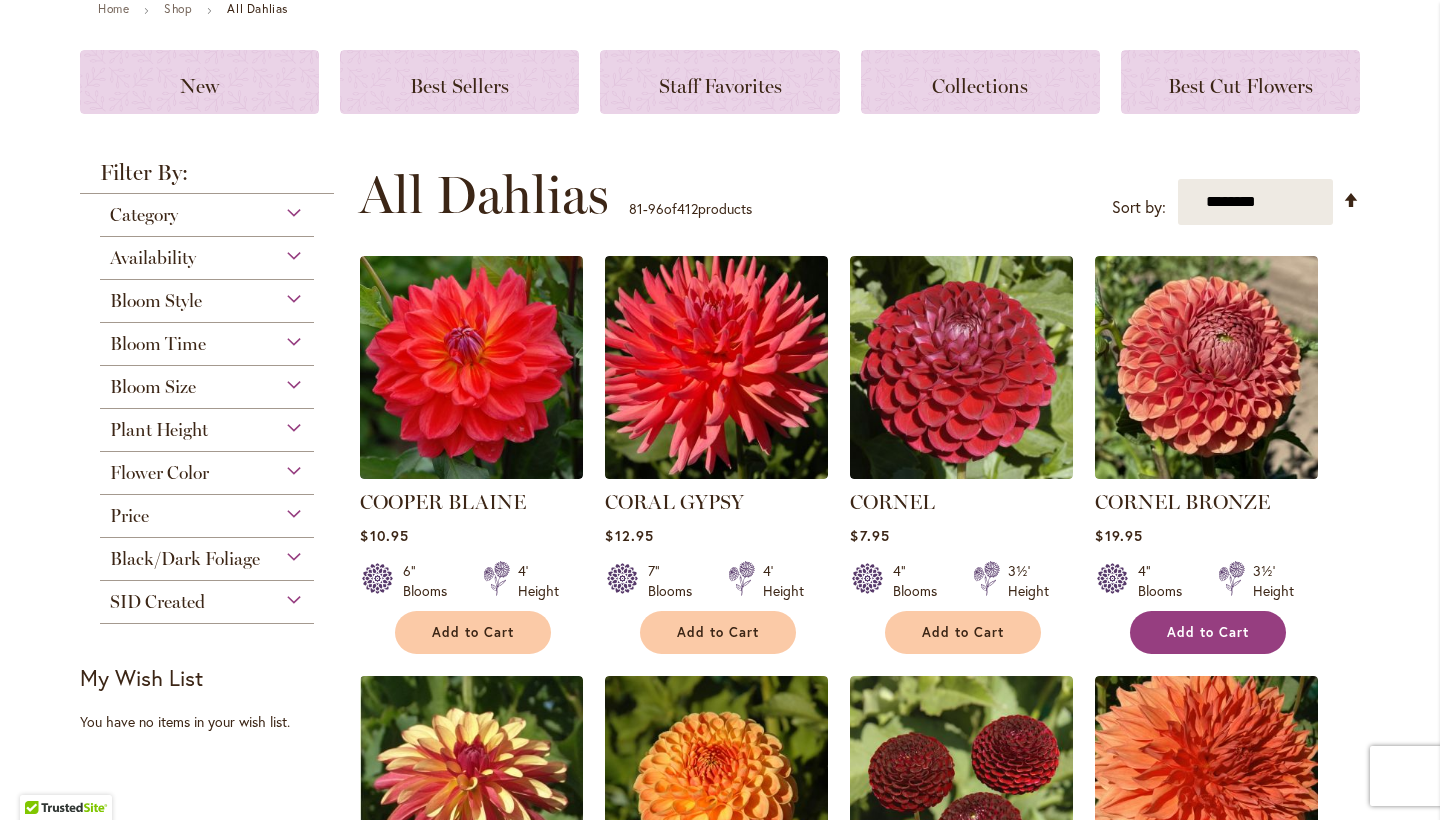 click on "Add to Cart" at bounding box center [1208, 632] 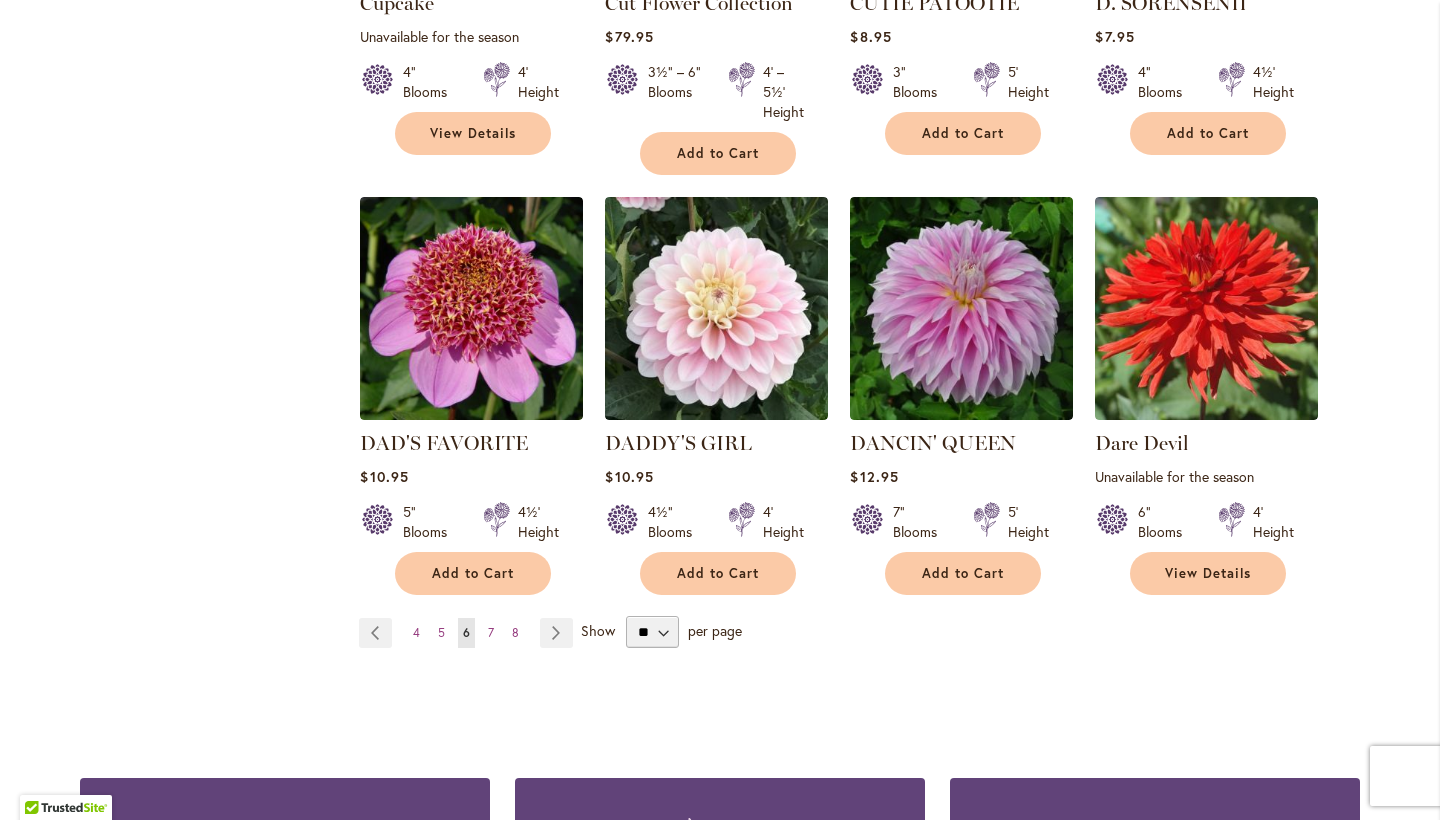scroll, scrollTop: 1619, scrollLeft: 0, axis: vertical 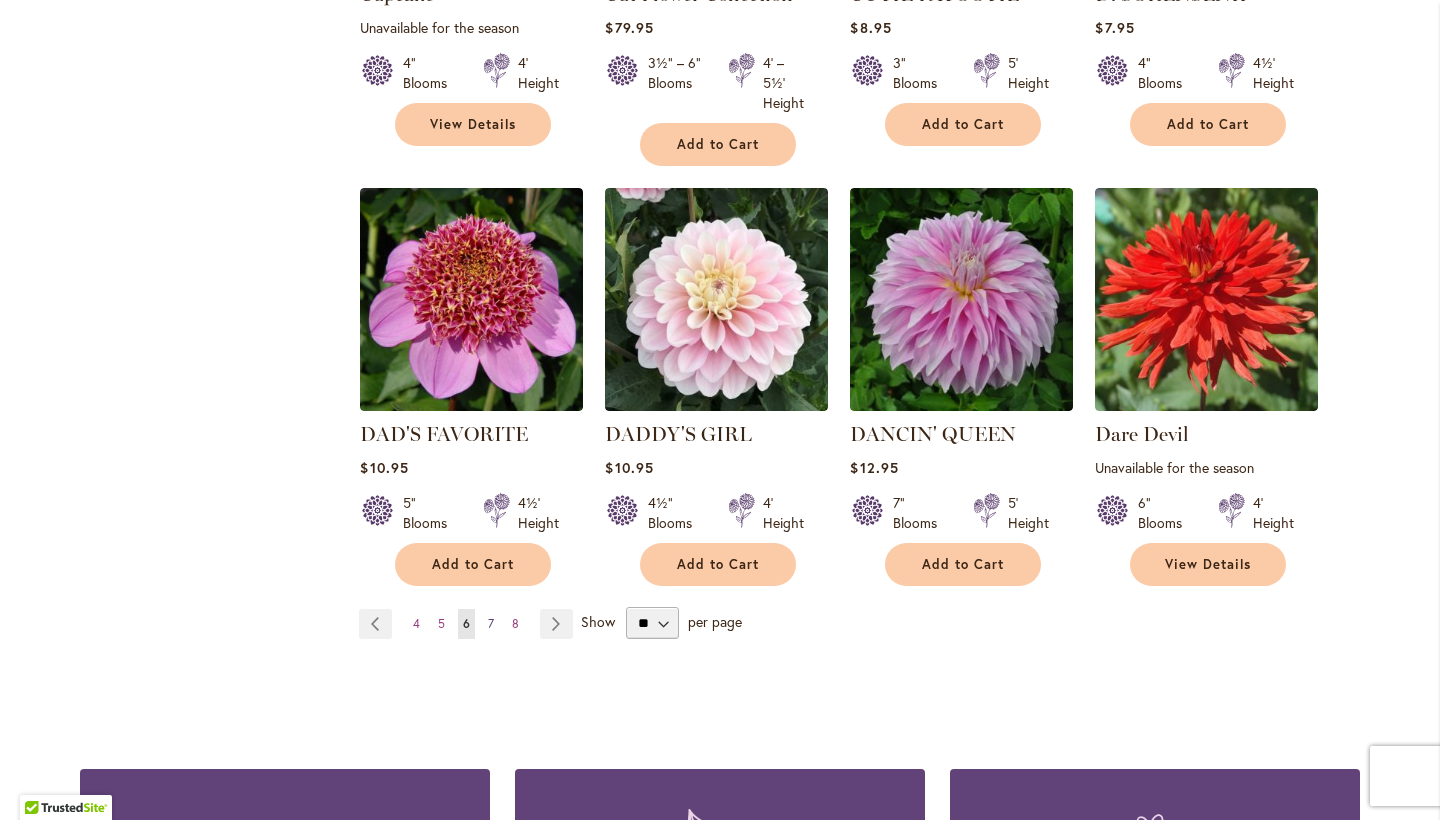 click on "7" at bounding box center [491, 623] 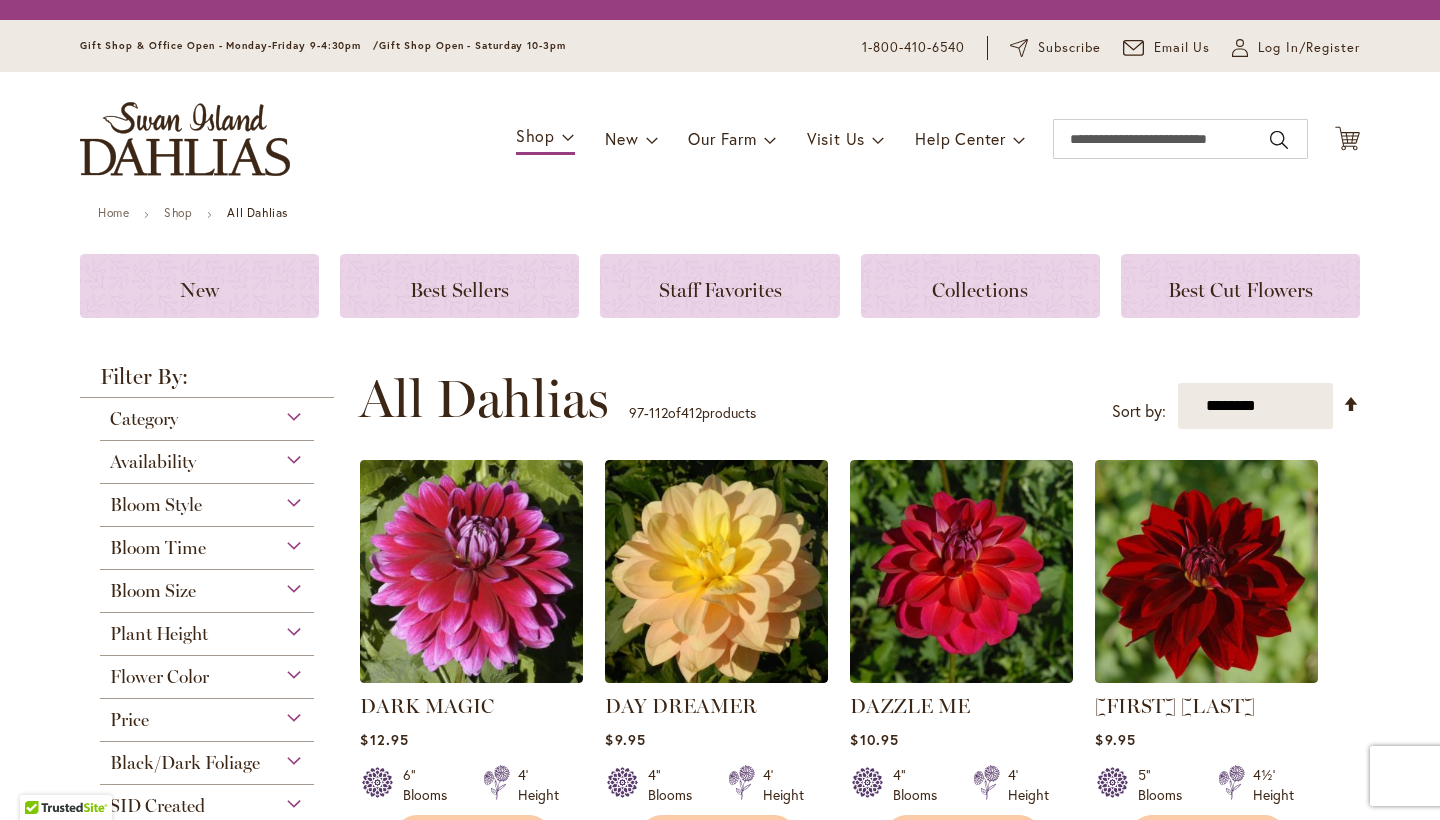 scroll, scrollTop: 0, scrollLeft: 0, axis: both 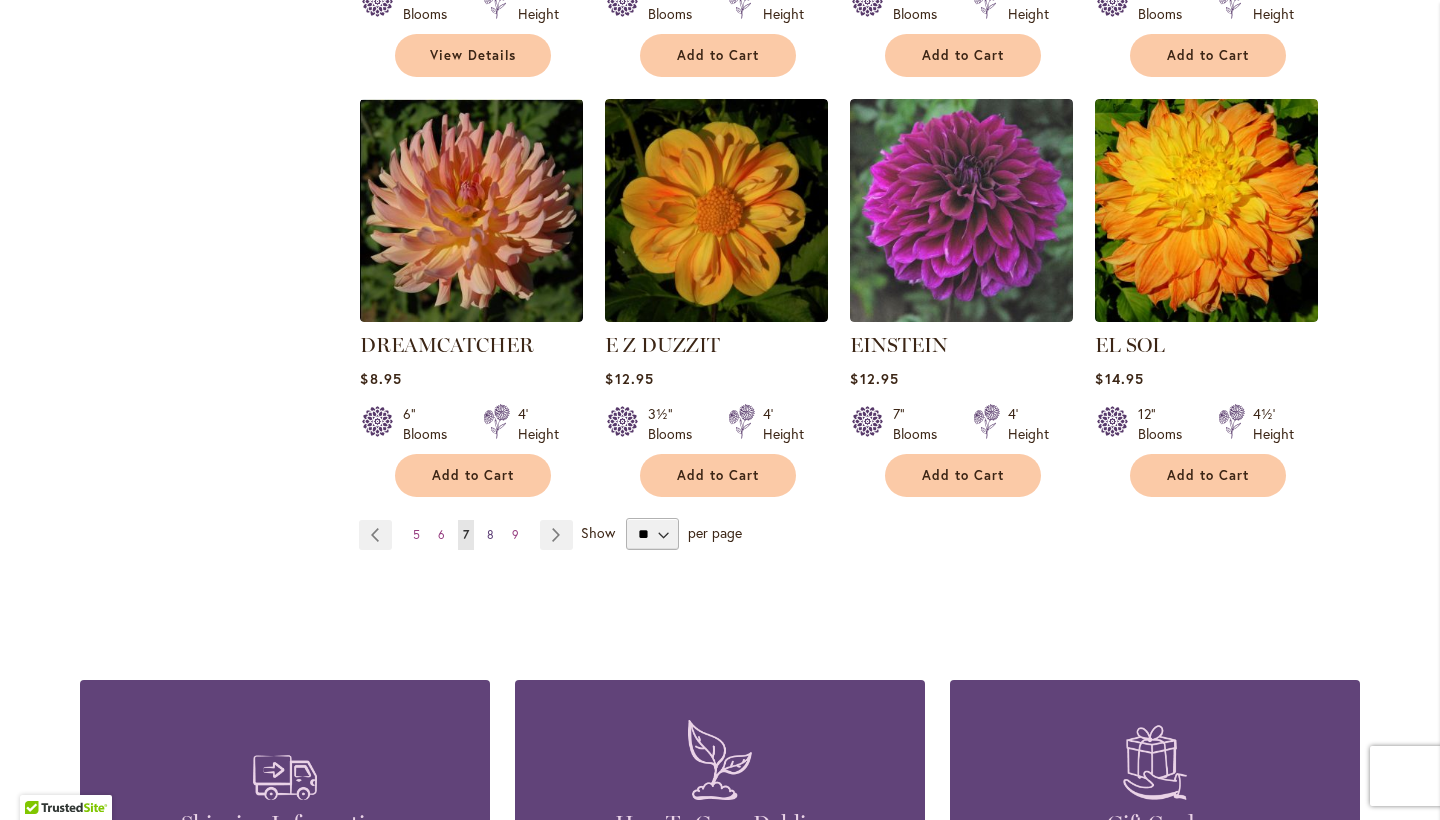 click on "8" at bounding box center [490, 534] 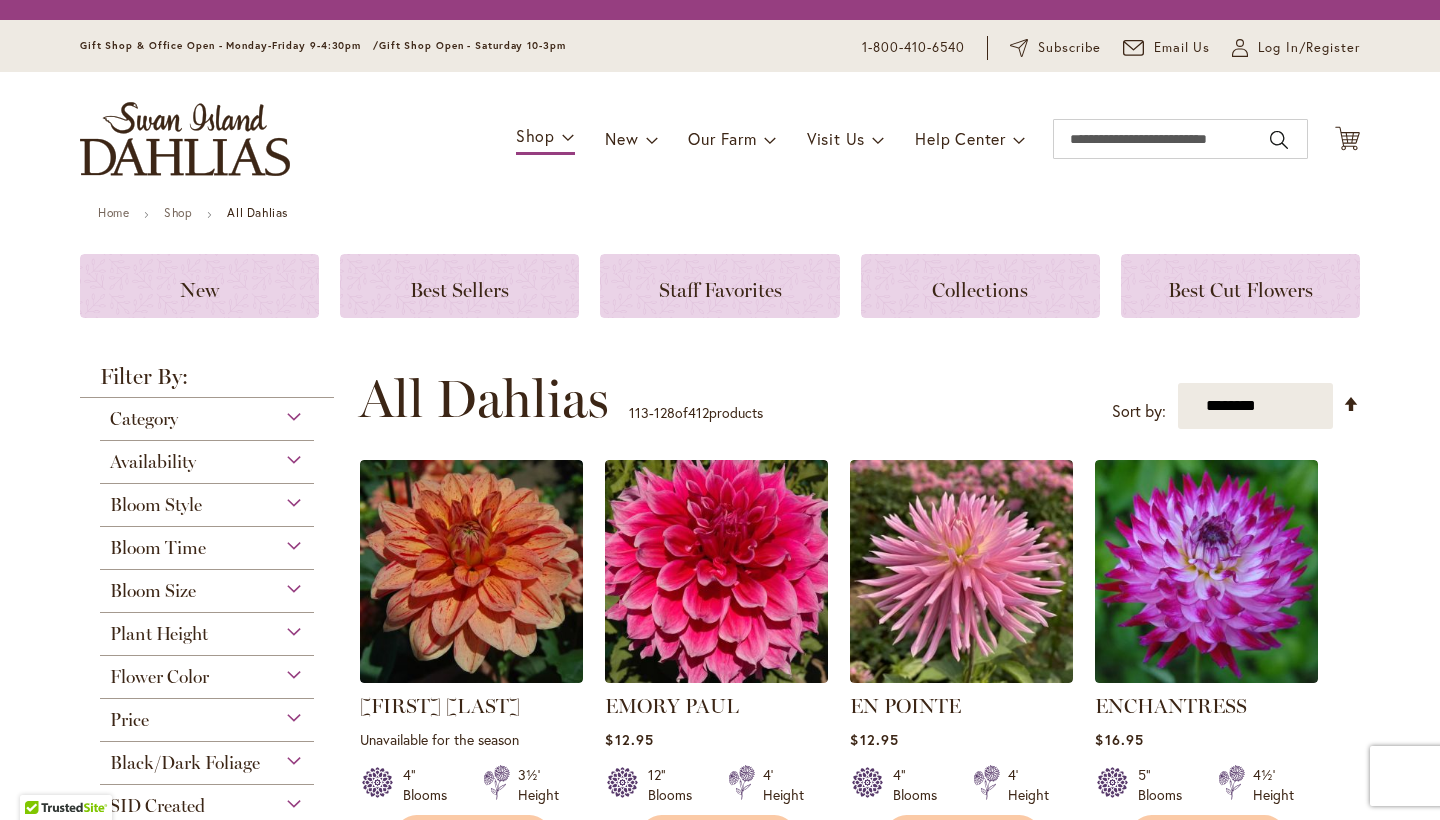 scroll, scrollTop: 0, scrollLeft: 0, axis: both 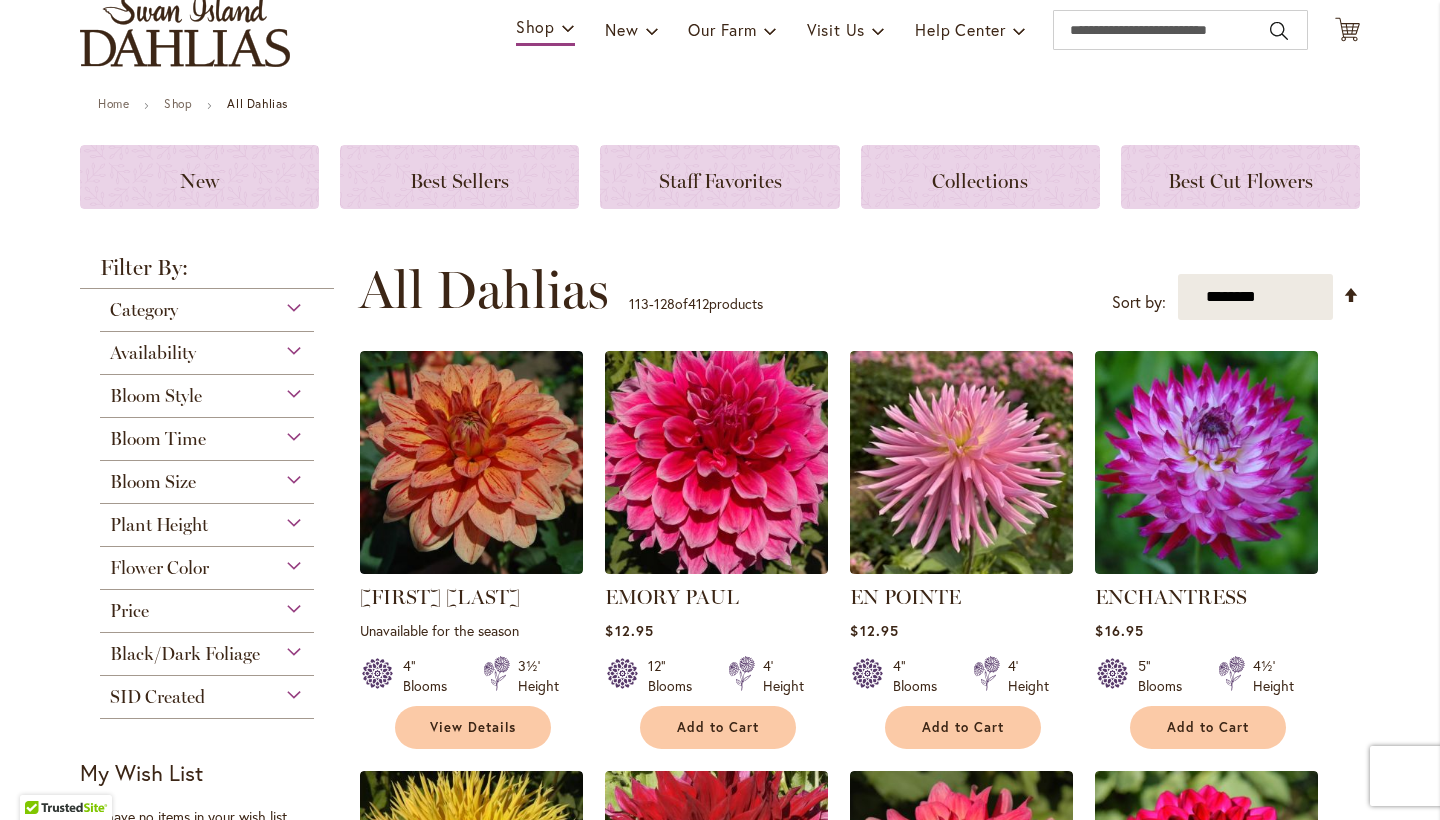 click on "4" Blooms
4' Height" at bounding box center [961, 668] 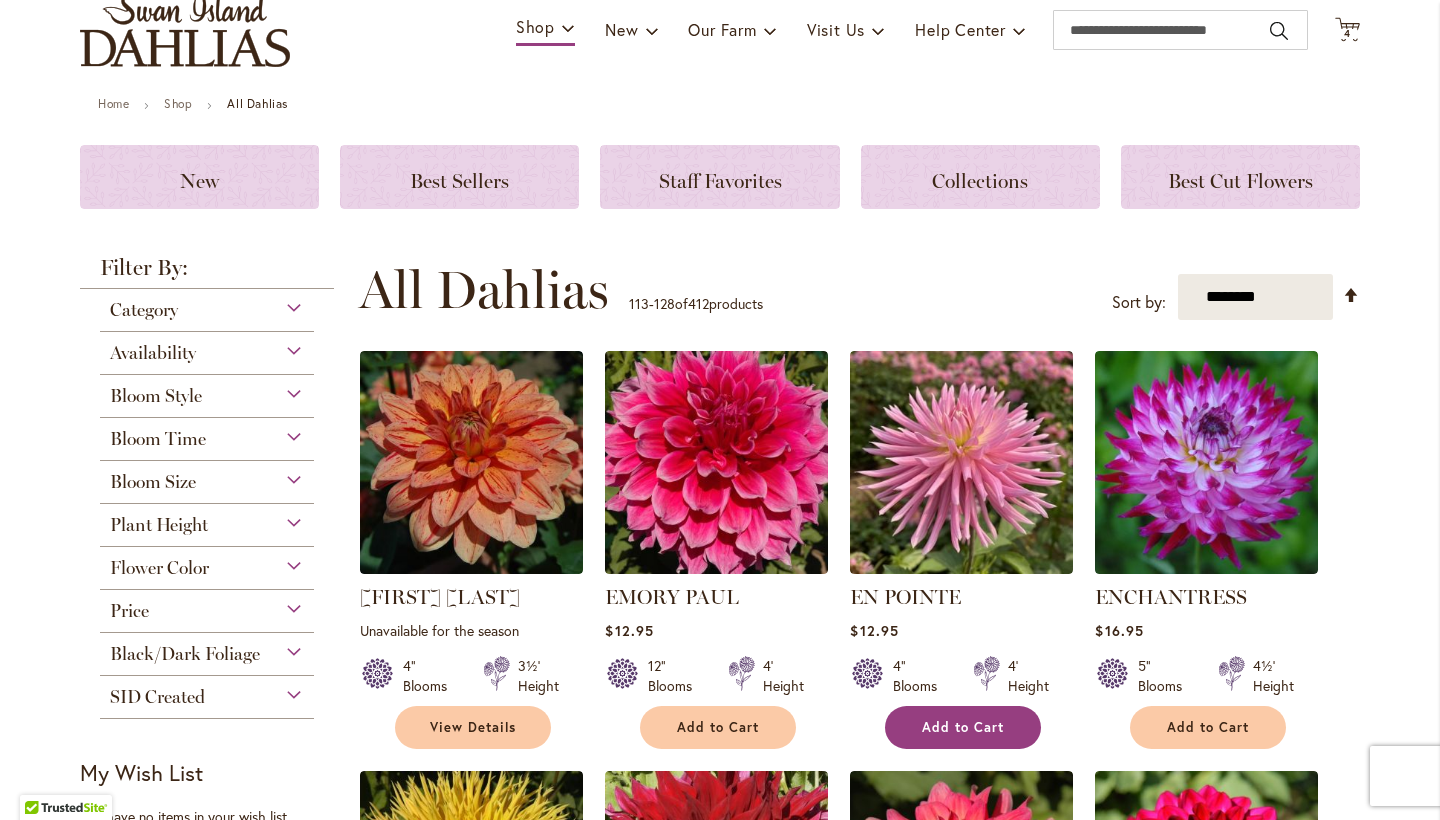 click on "Add to Cart" at bounding box center [963, 727] 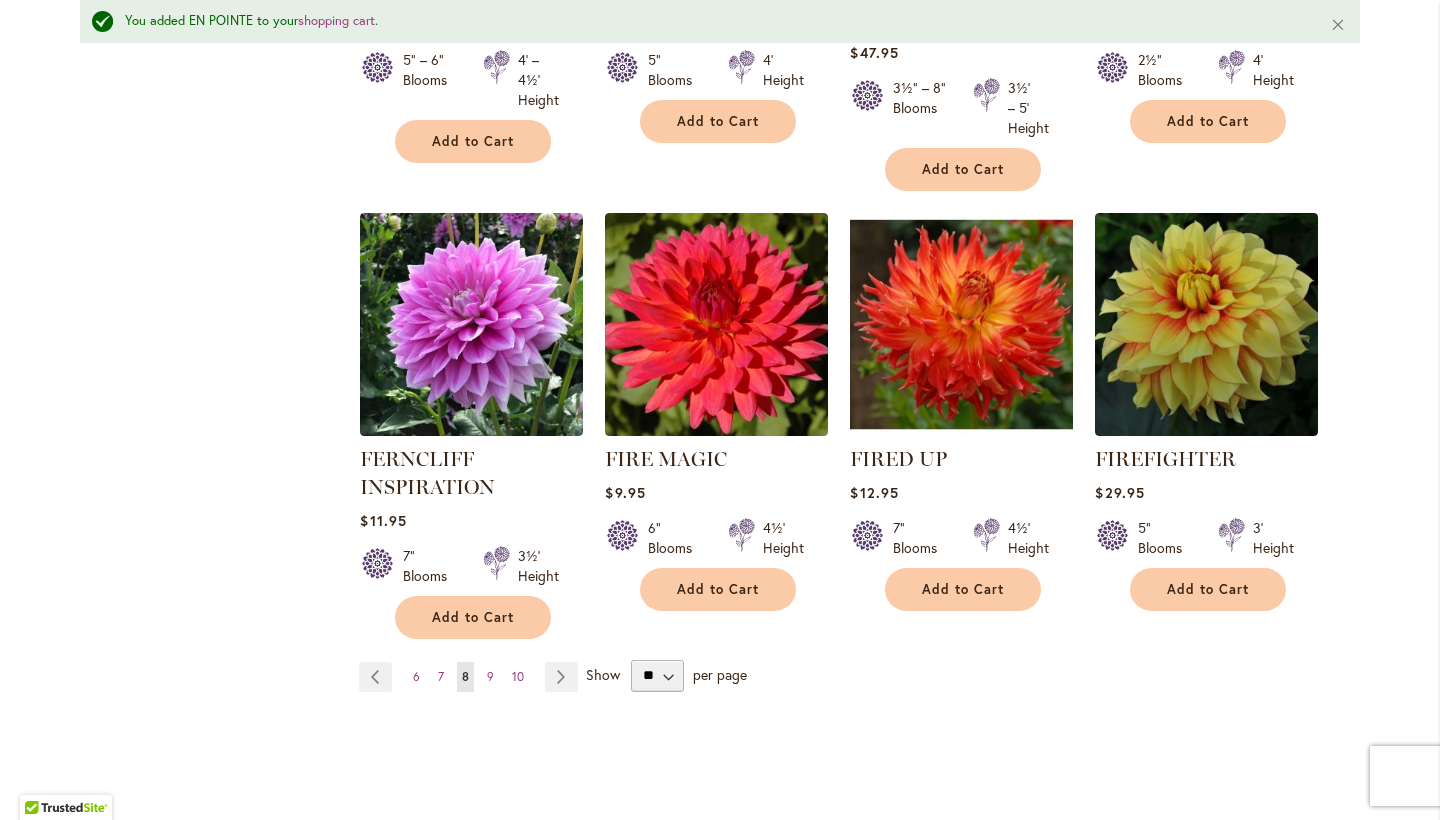 scroll, scrollTop: 1652, scrollLeft: 0, axis: vertical 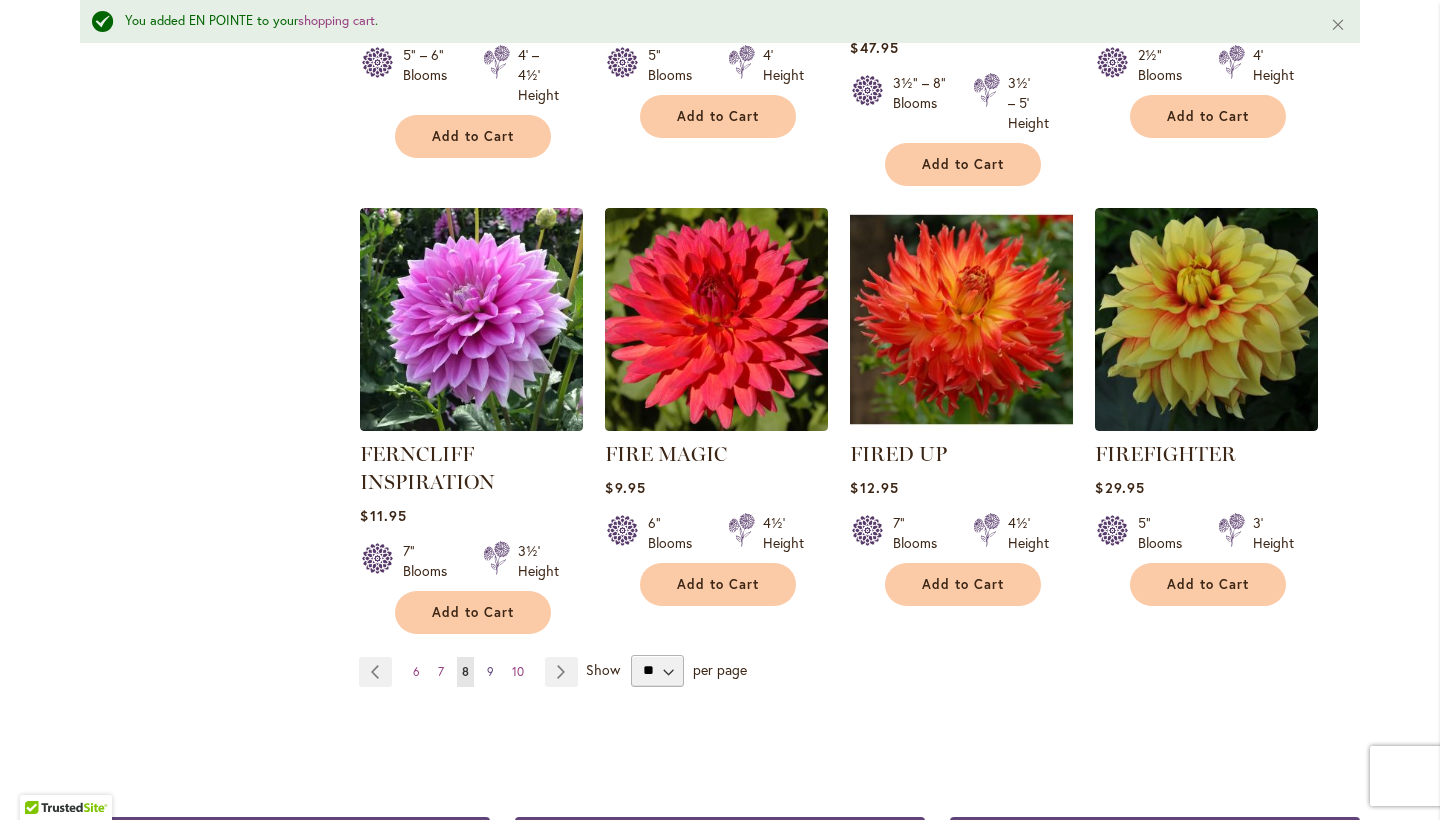 click on "9" at bounding box center (490, 671) 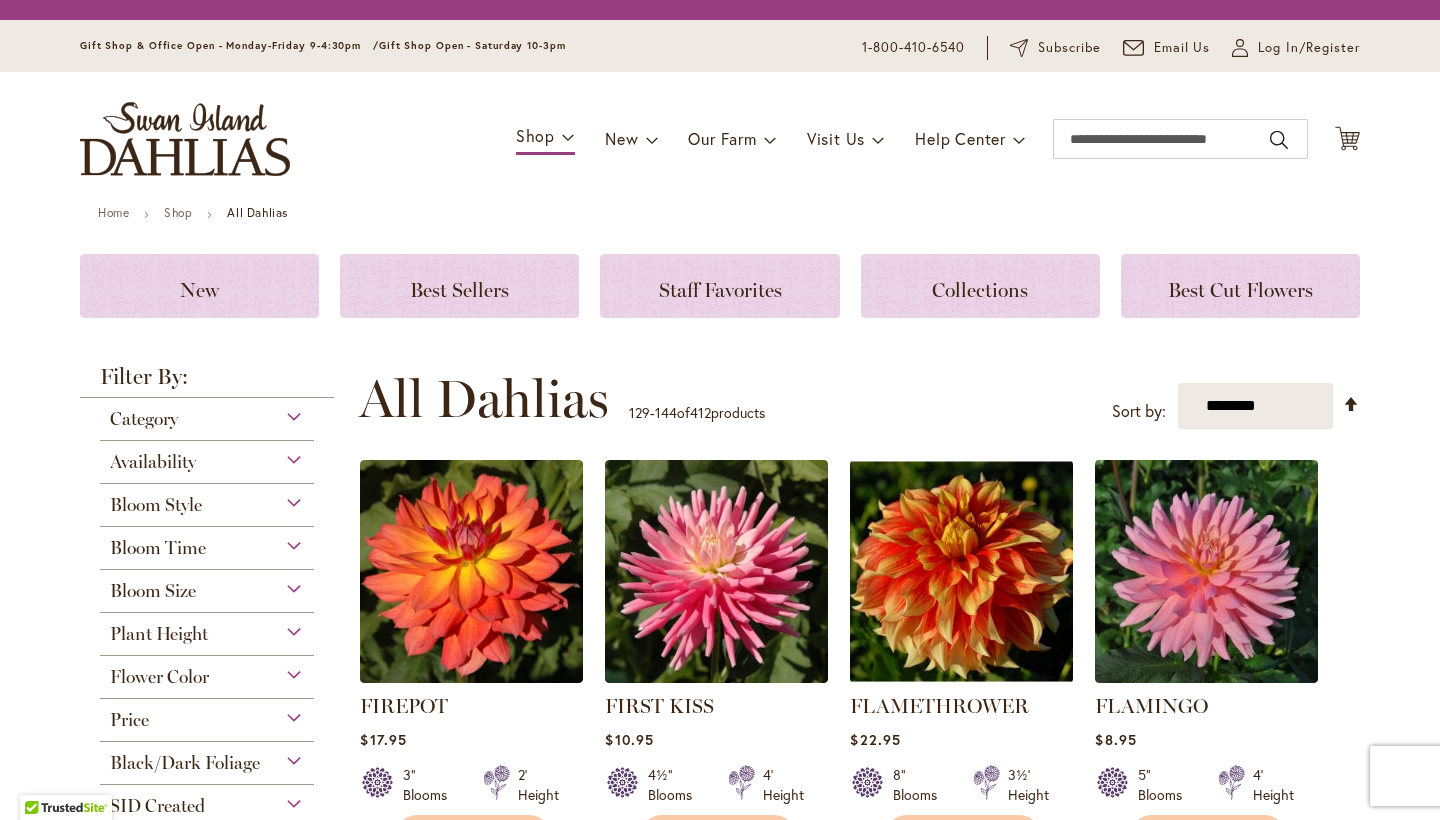 scroll, scrollTop: 0, scrollLeft: 0, axis: both 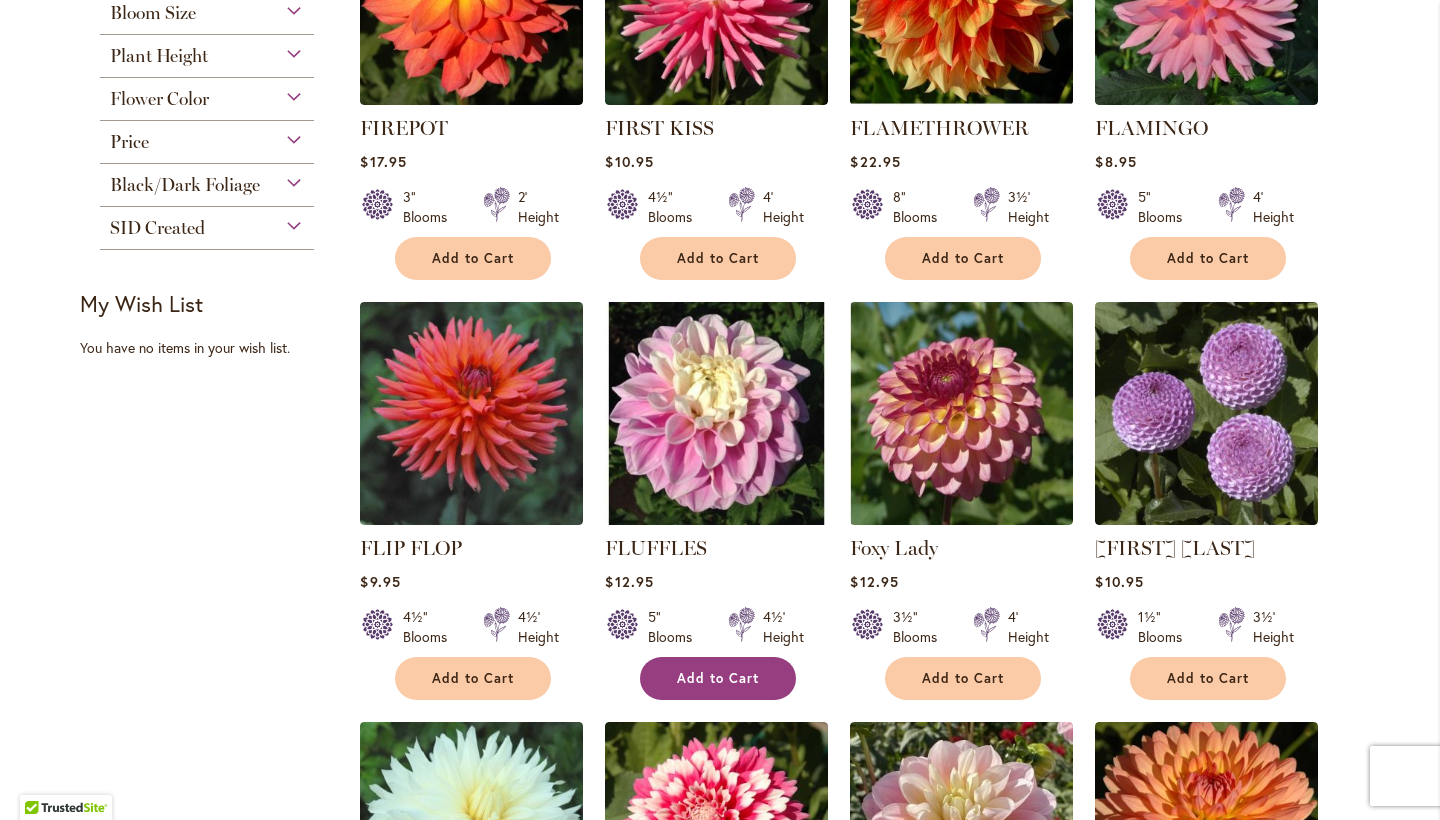 click on "Add to Cart" at bounding box center [718, 678] 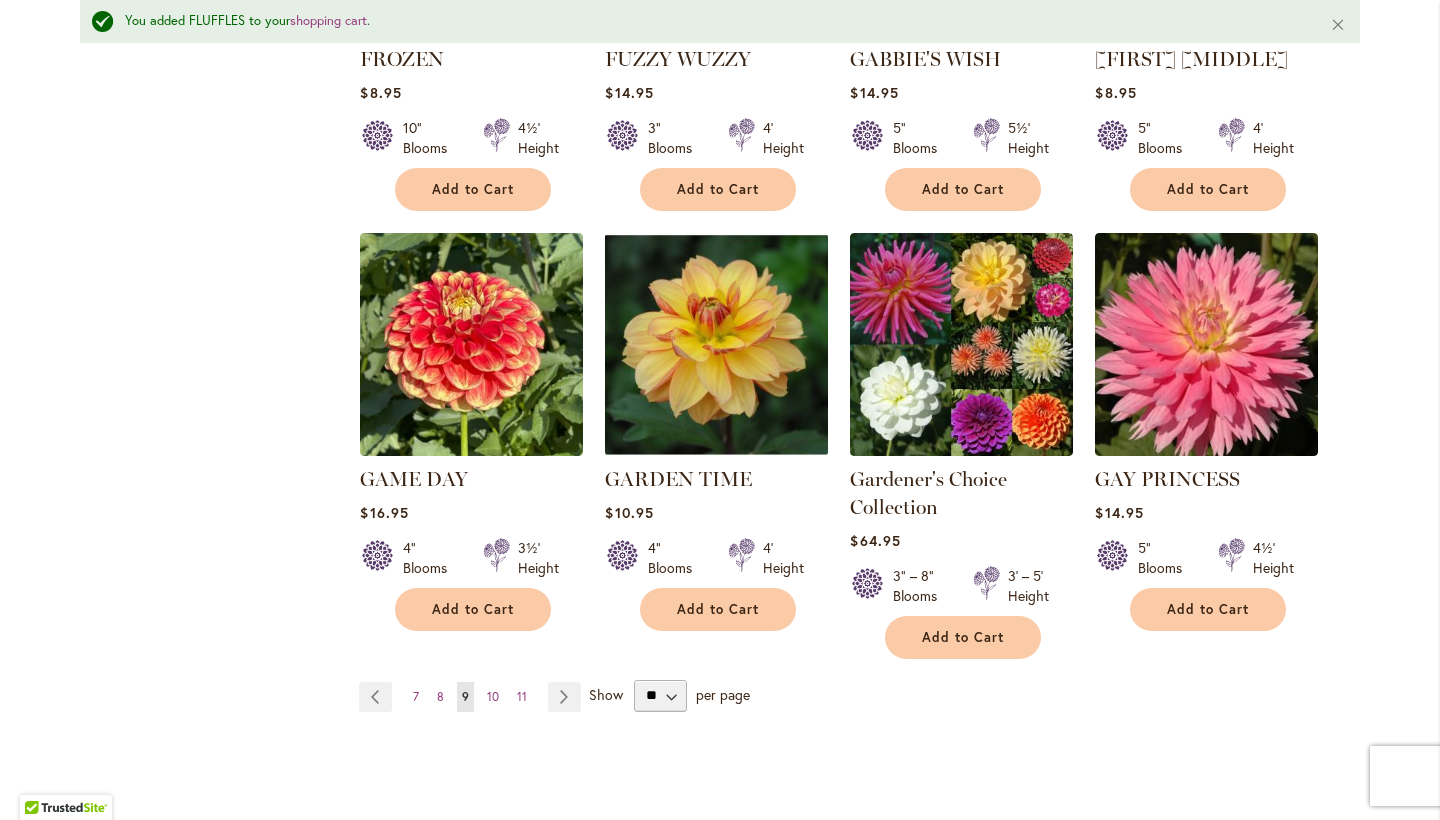 scroll, scrollTop: 1580, scrollLeft: 0, axis: vertical 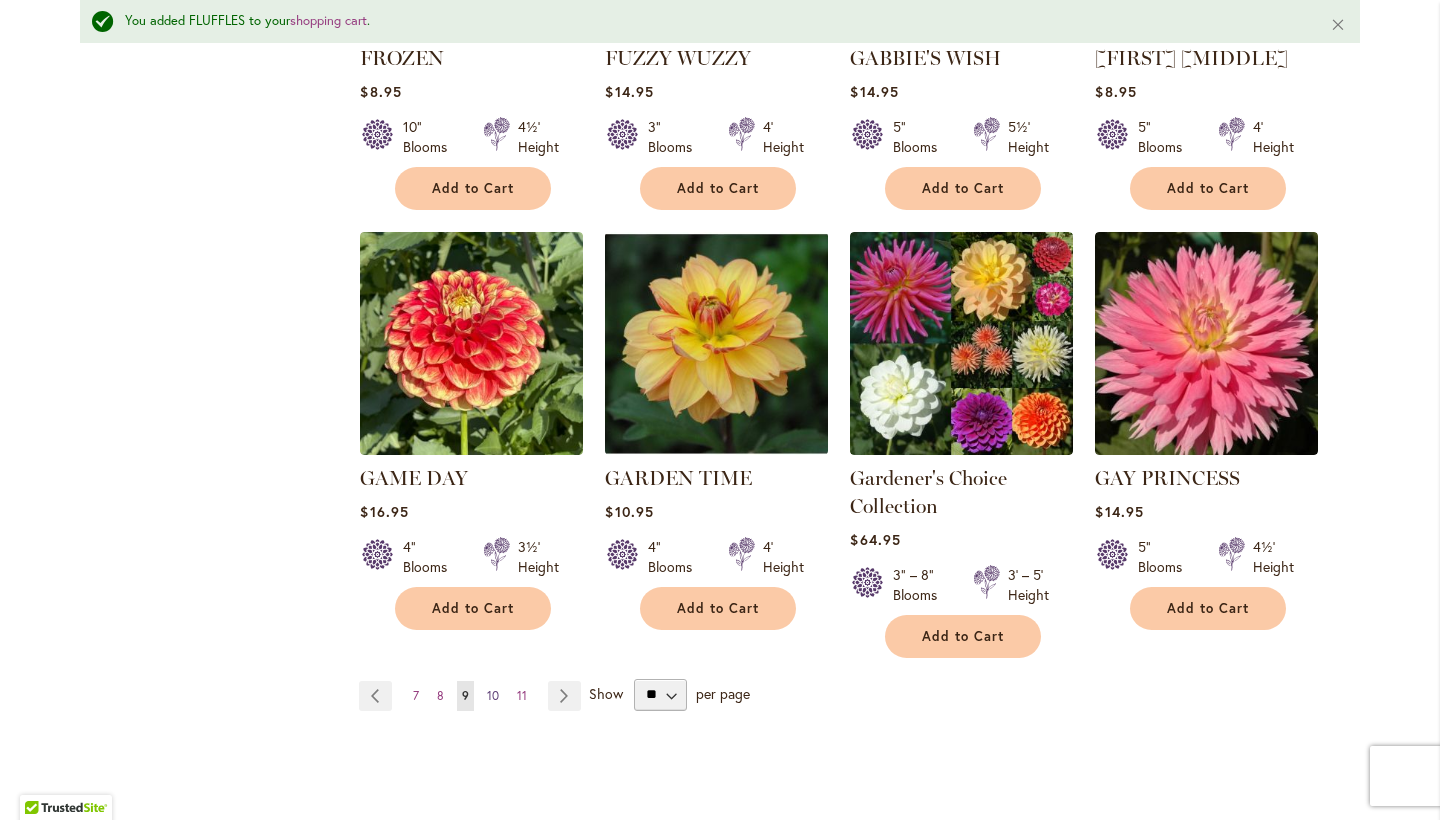 click on "10" at bounding box center [493, 695] 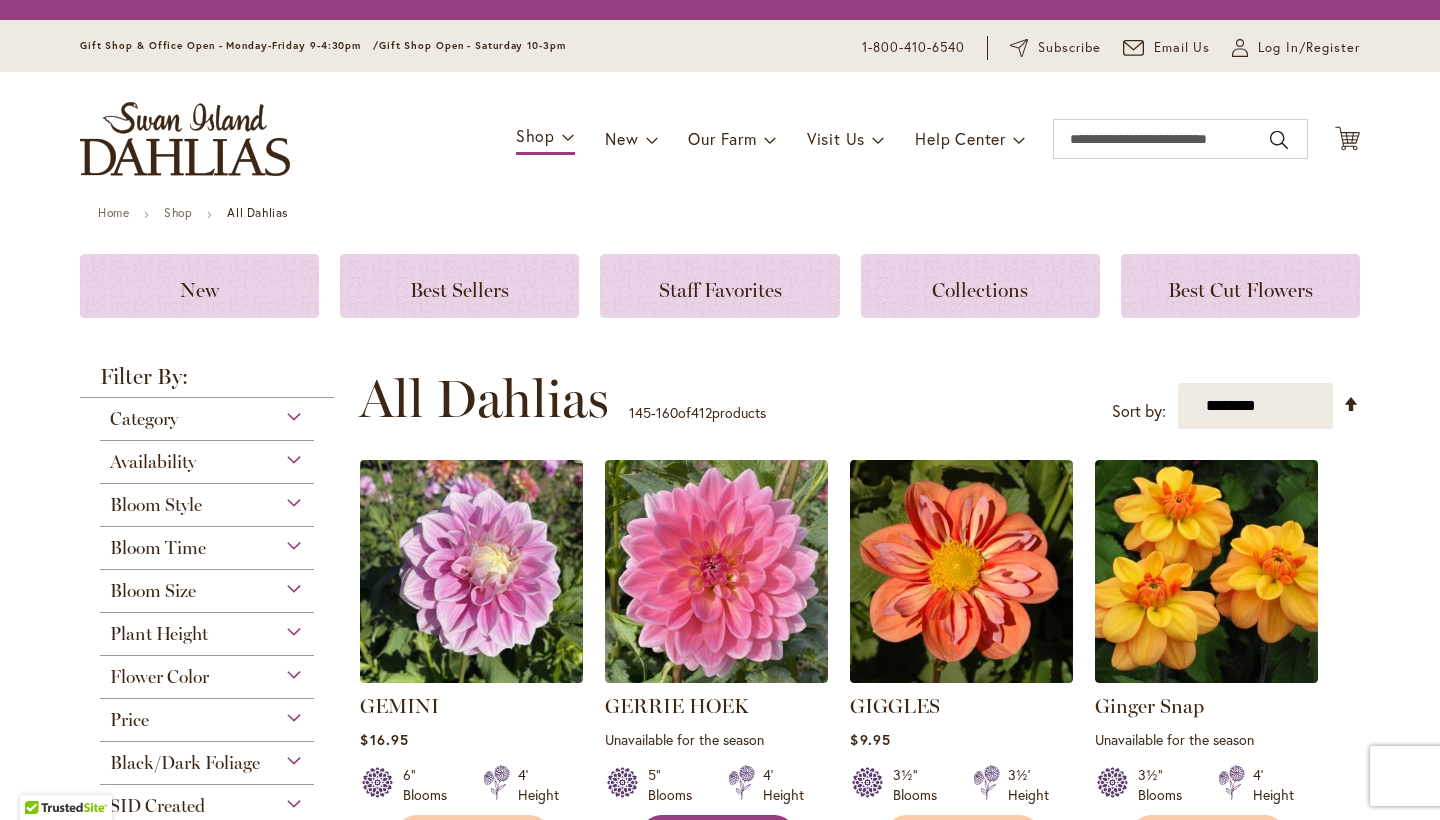 scroll, scrollTop: 0, scrollLeft: 0, axis: both 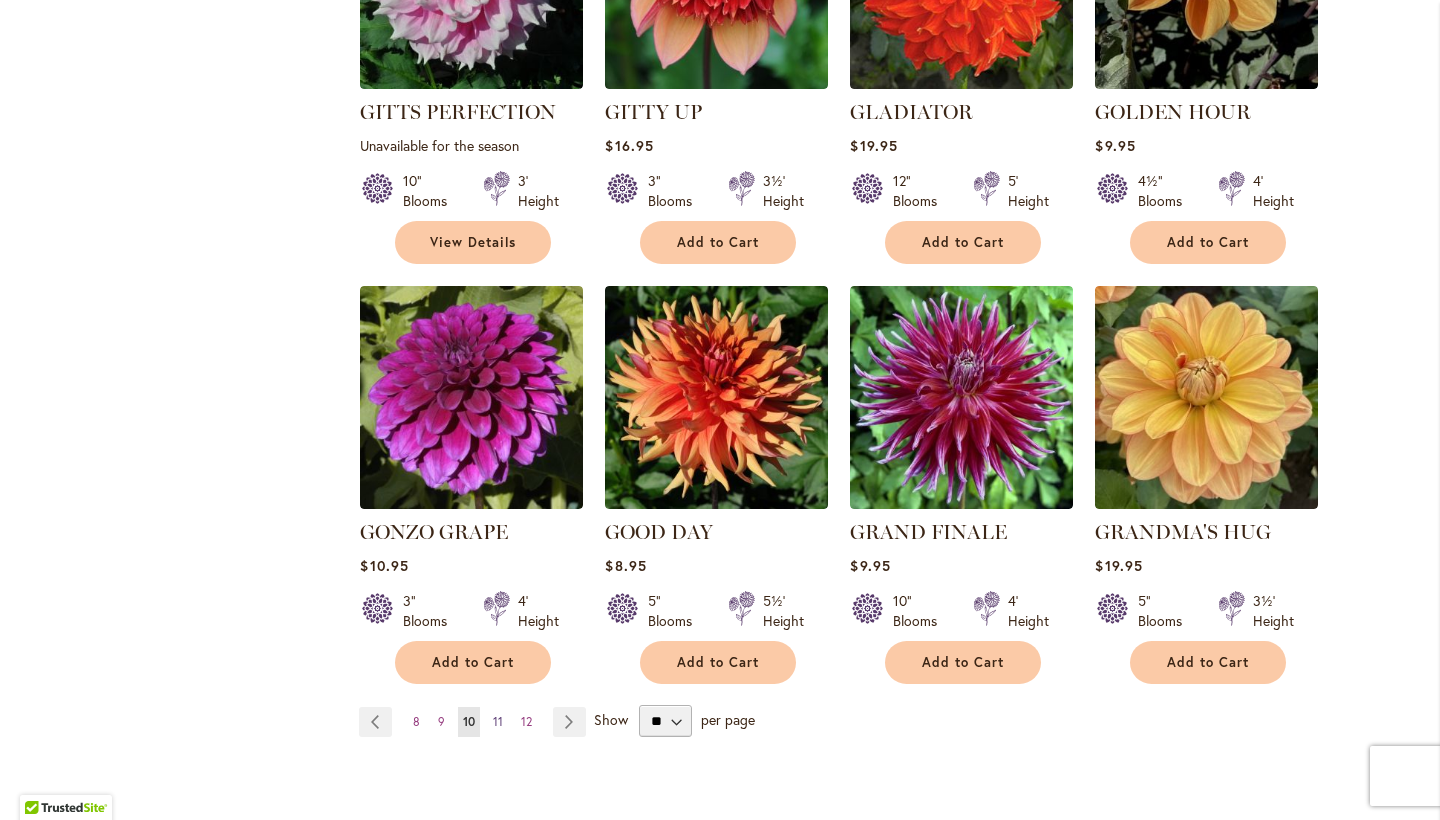 click on "11" at bounding box center (498, 721) 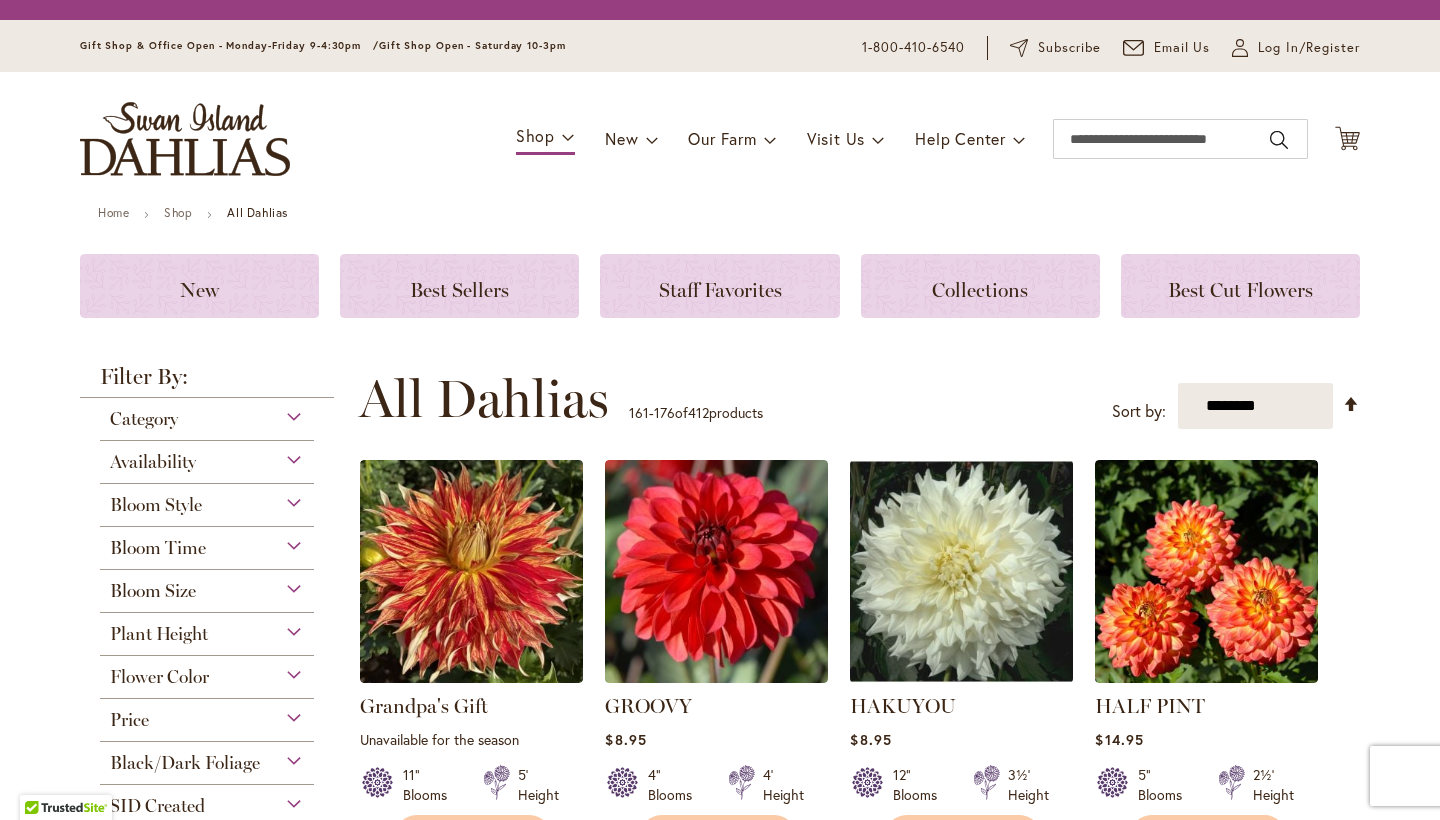 scroll, scrollTop: 0, scrollLeft: 0, axis: both 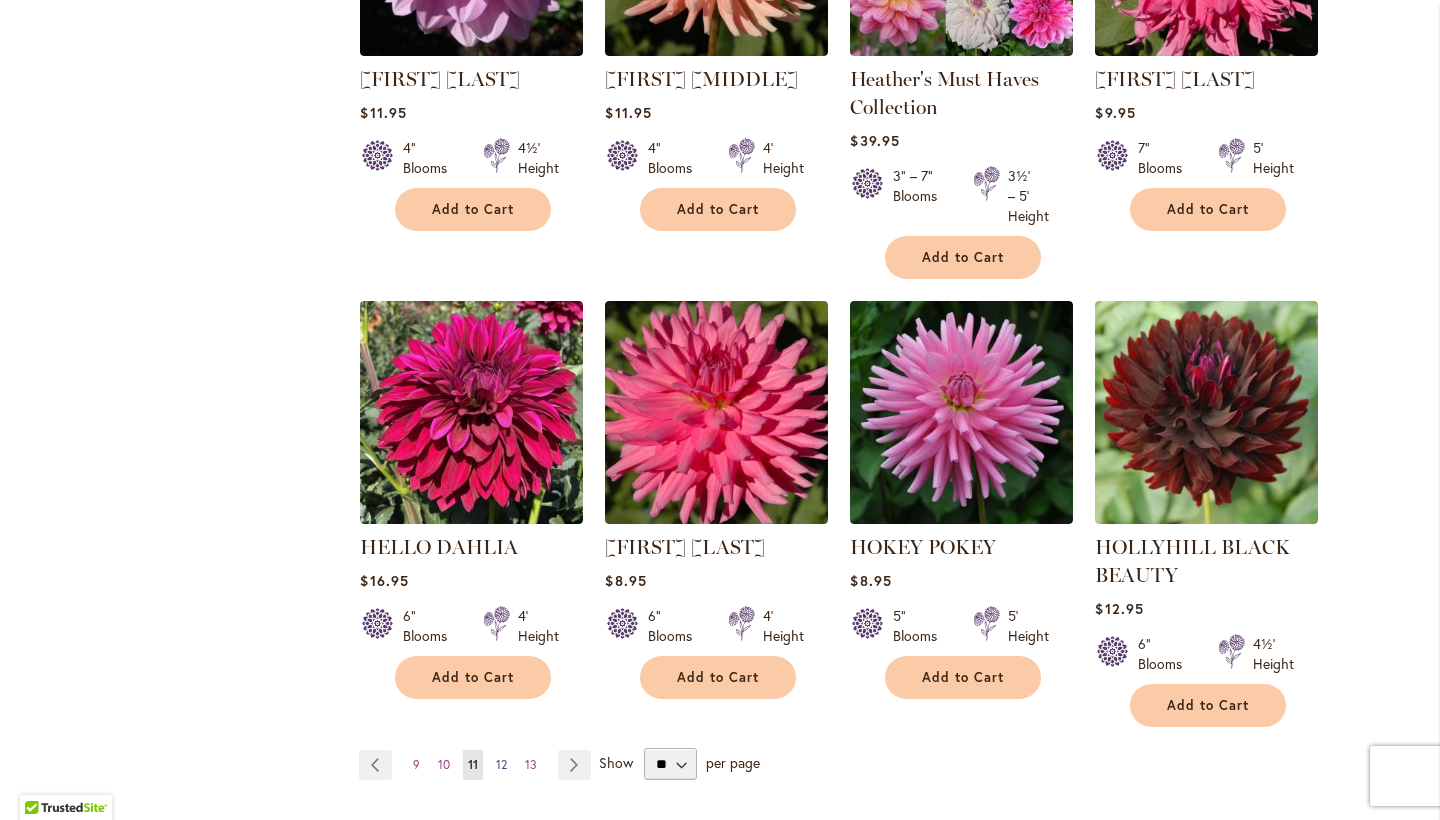 click on "Page
12" at bounding box center [501, 765] 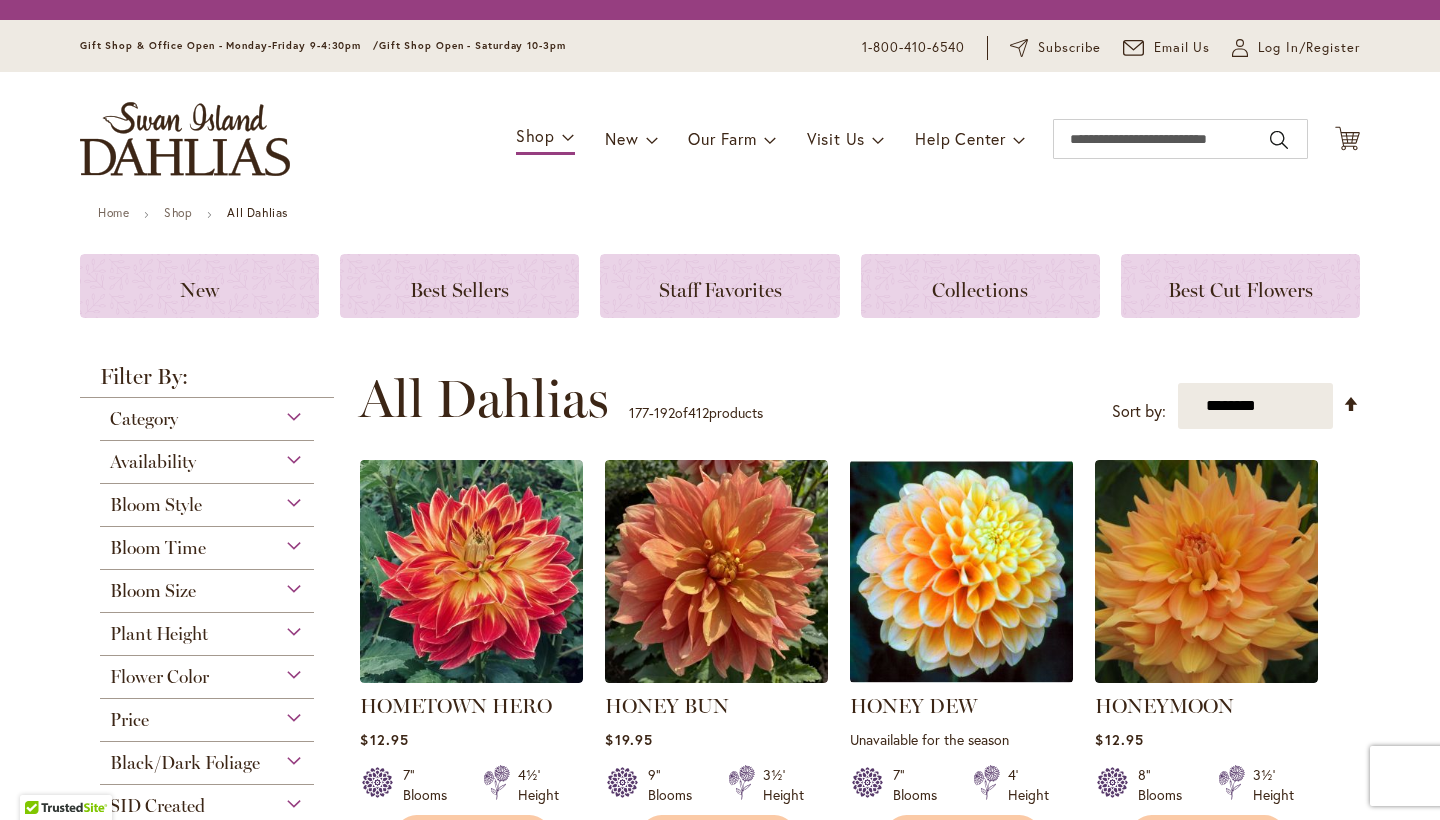 scroll, scrollTop: 0, scrollLeft: 0, axis: both 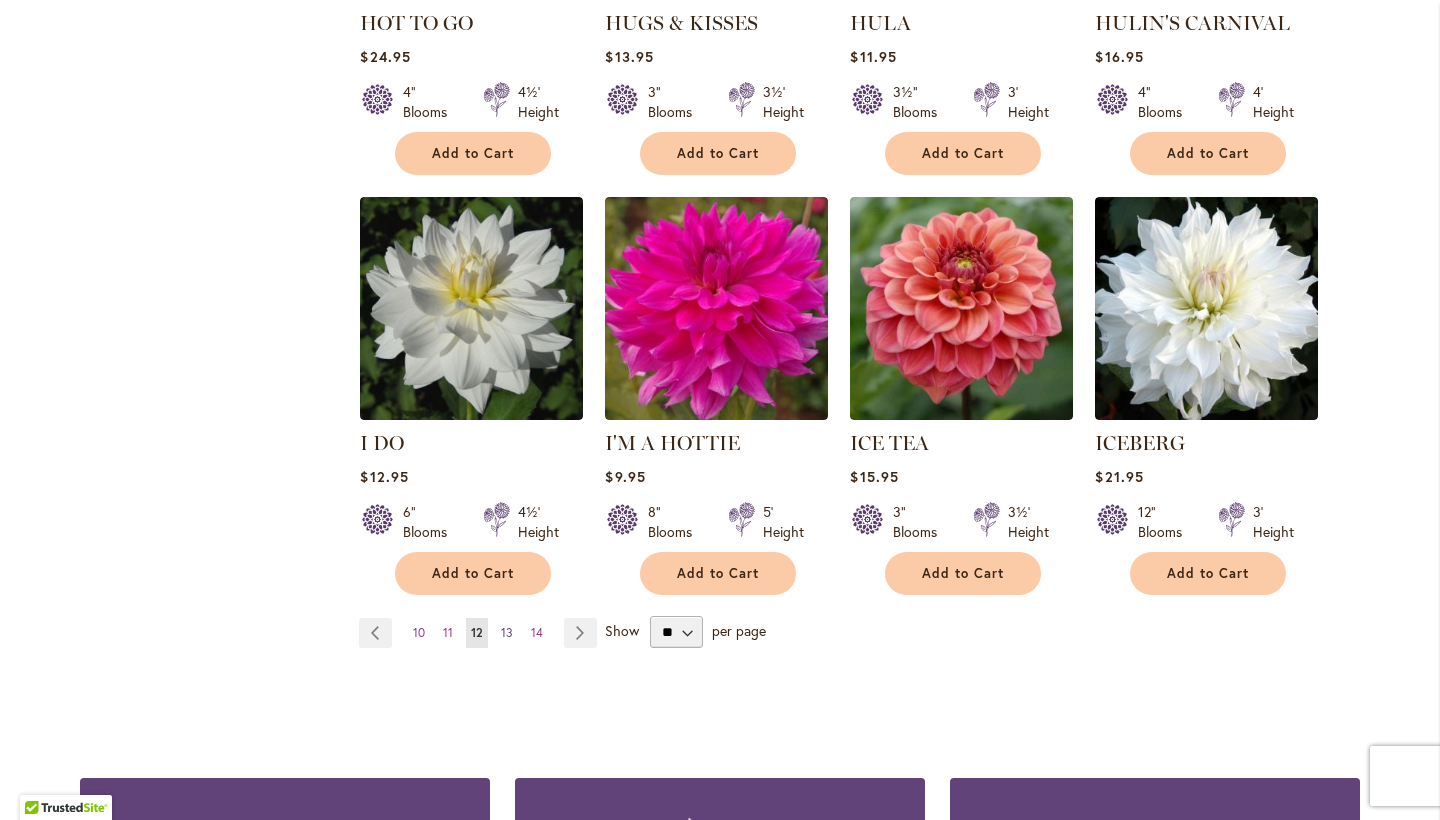 click on "13" at bounding box center [507, 632] 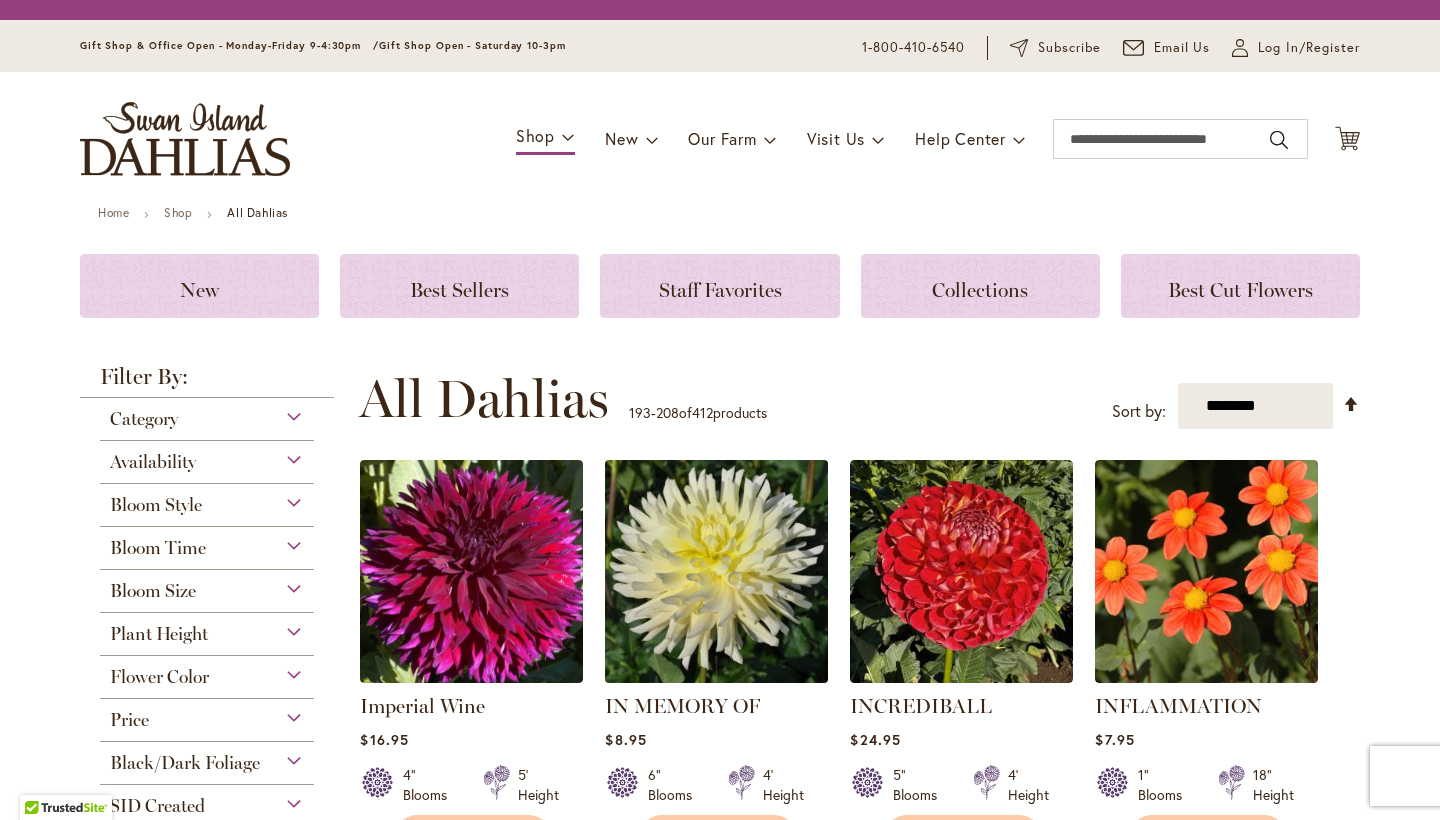 scroll, scrollTop: 0, scrollLeft: 0, axis: both 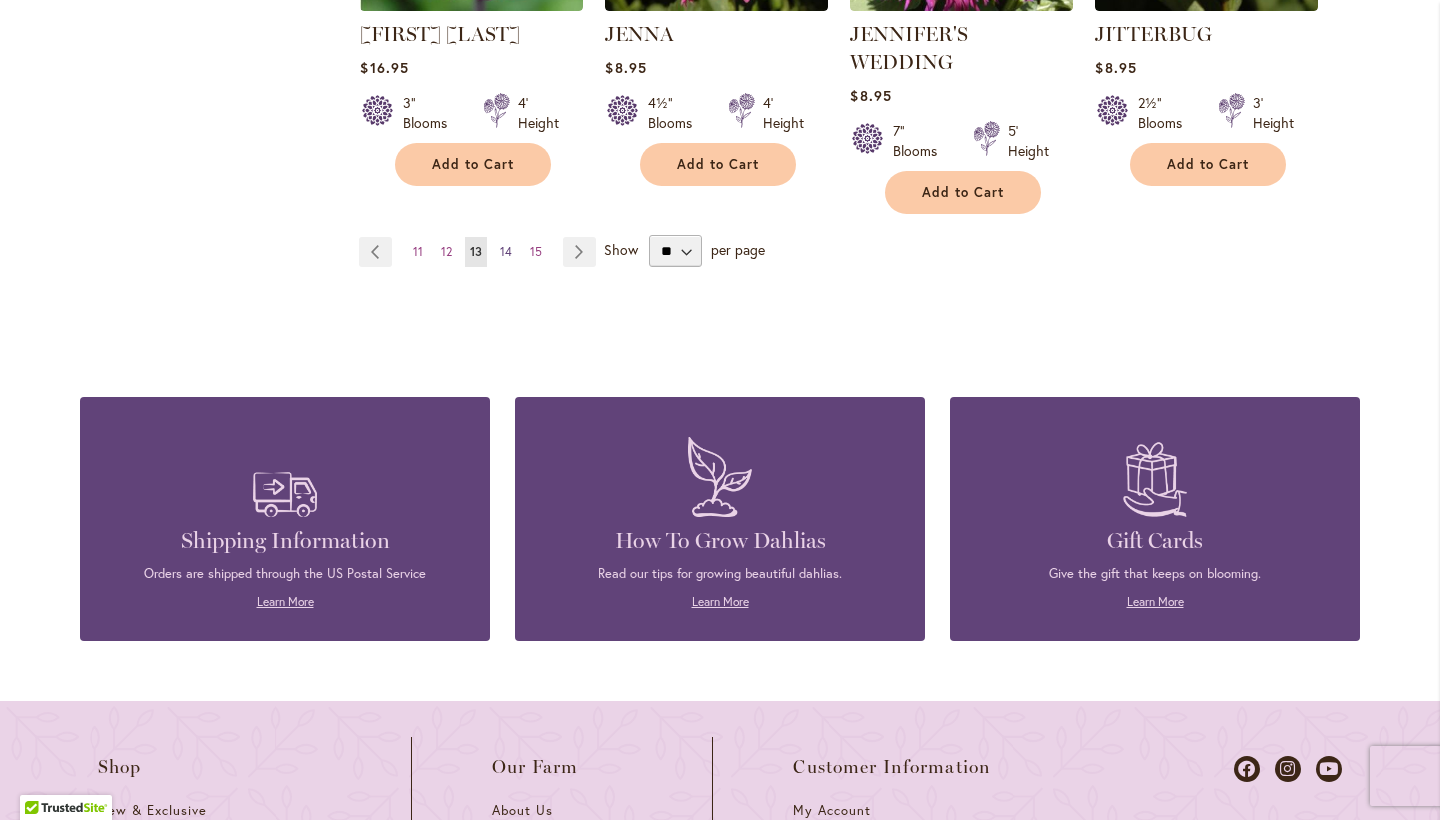 click on "14" at bounding box center [506, 251] 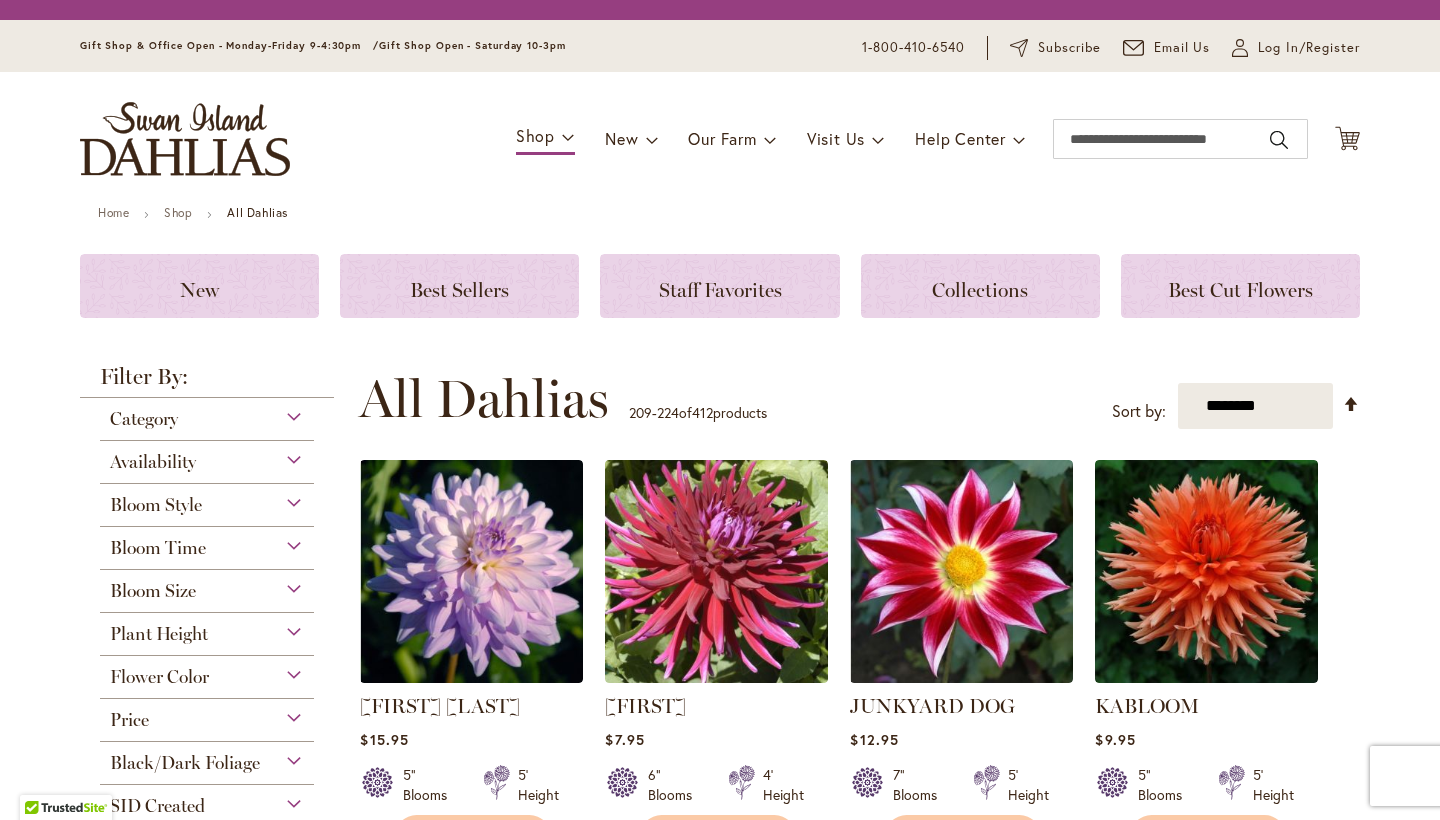 scroll, scrollTop: 0, scrollLeft: 0, axis: both 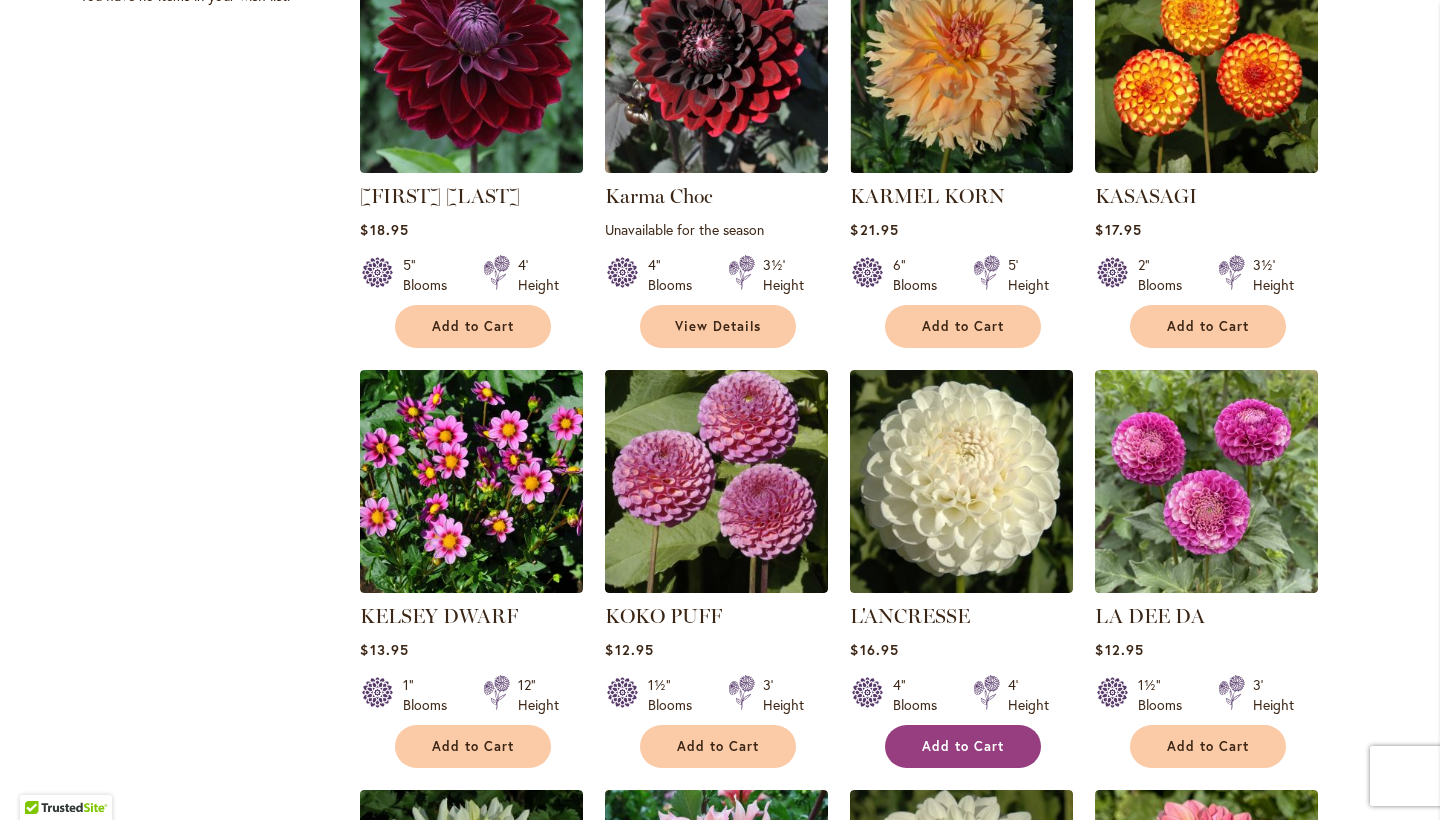 click on "Add to Cart" at bounding box center [963, 746] 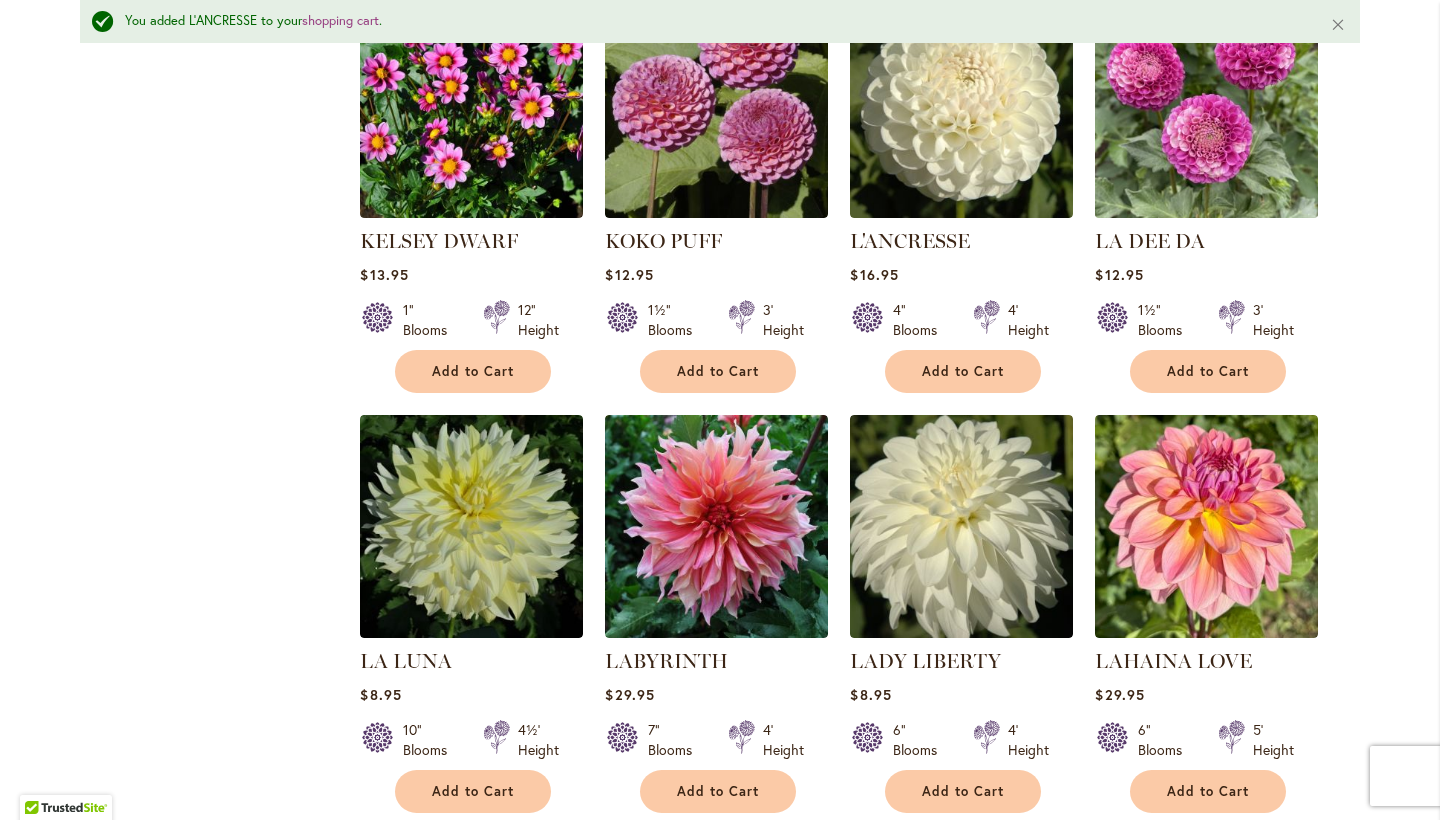 scroll, scrollTop: 1405, scrollLeft: 0, axis: vertical 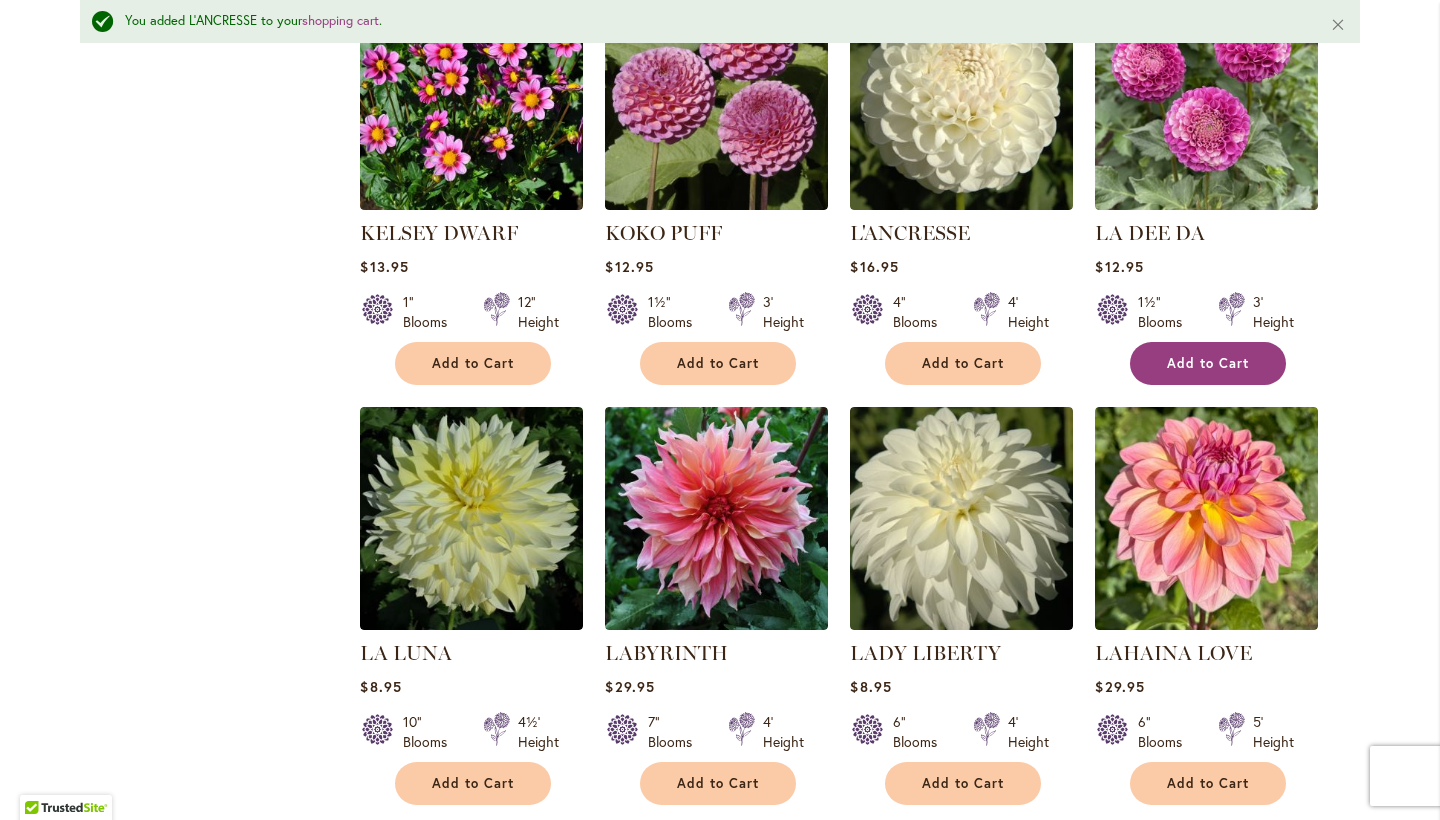click on "Add to Cart" at bounding box center (1208, 363) 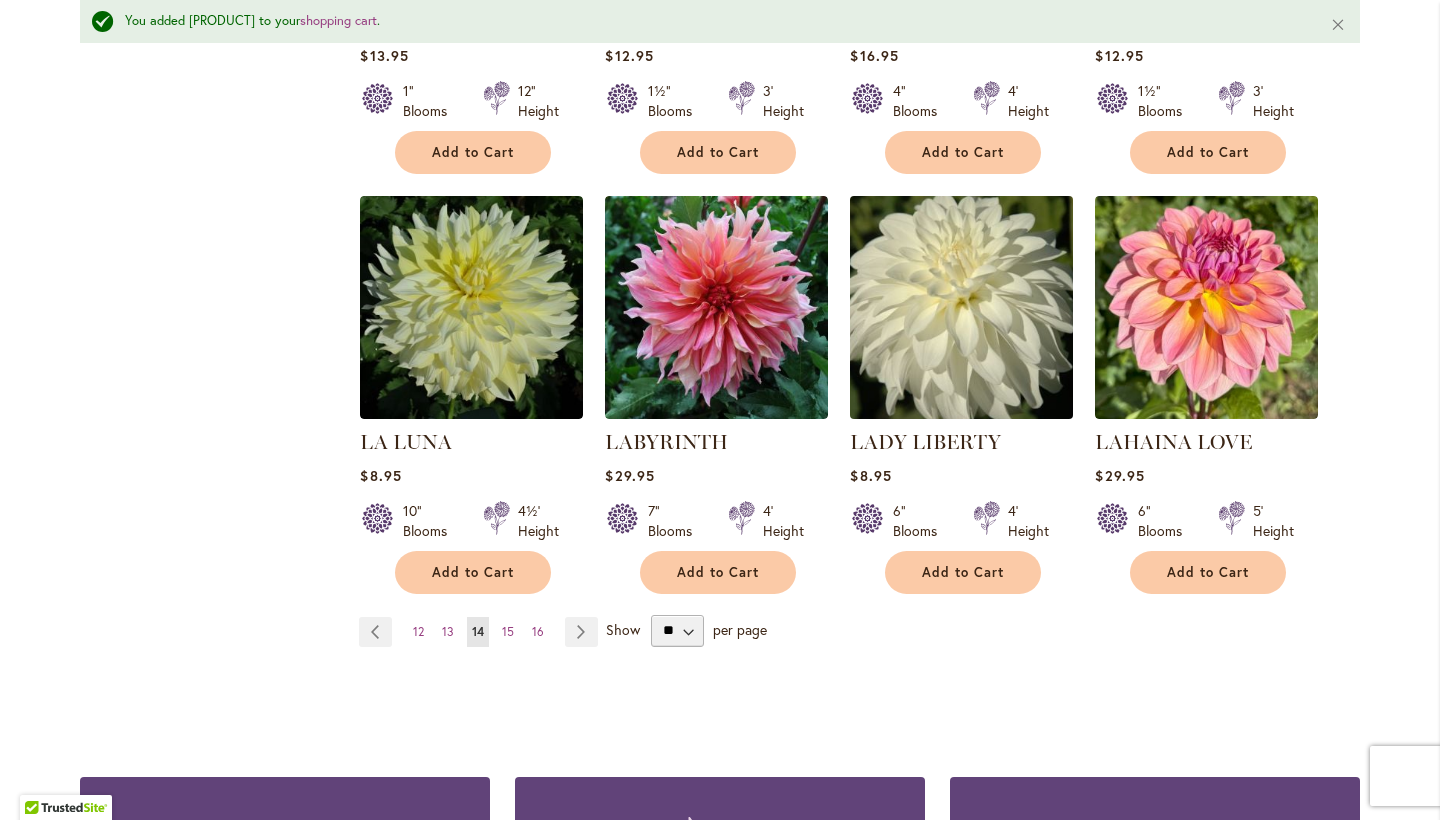 scroll, scrollTop: 1621, scrollLeft: 0, axis: vertical 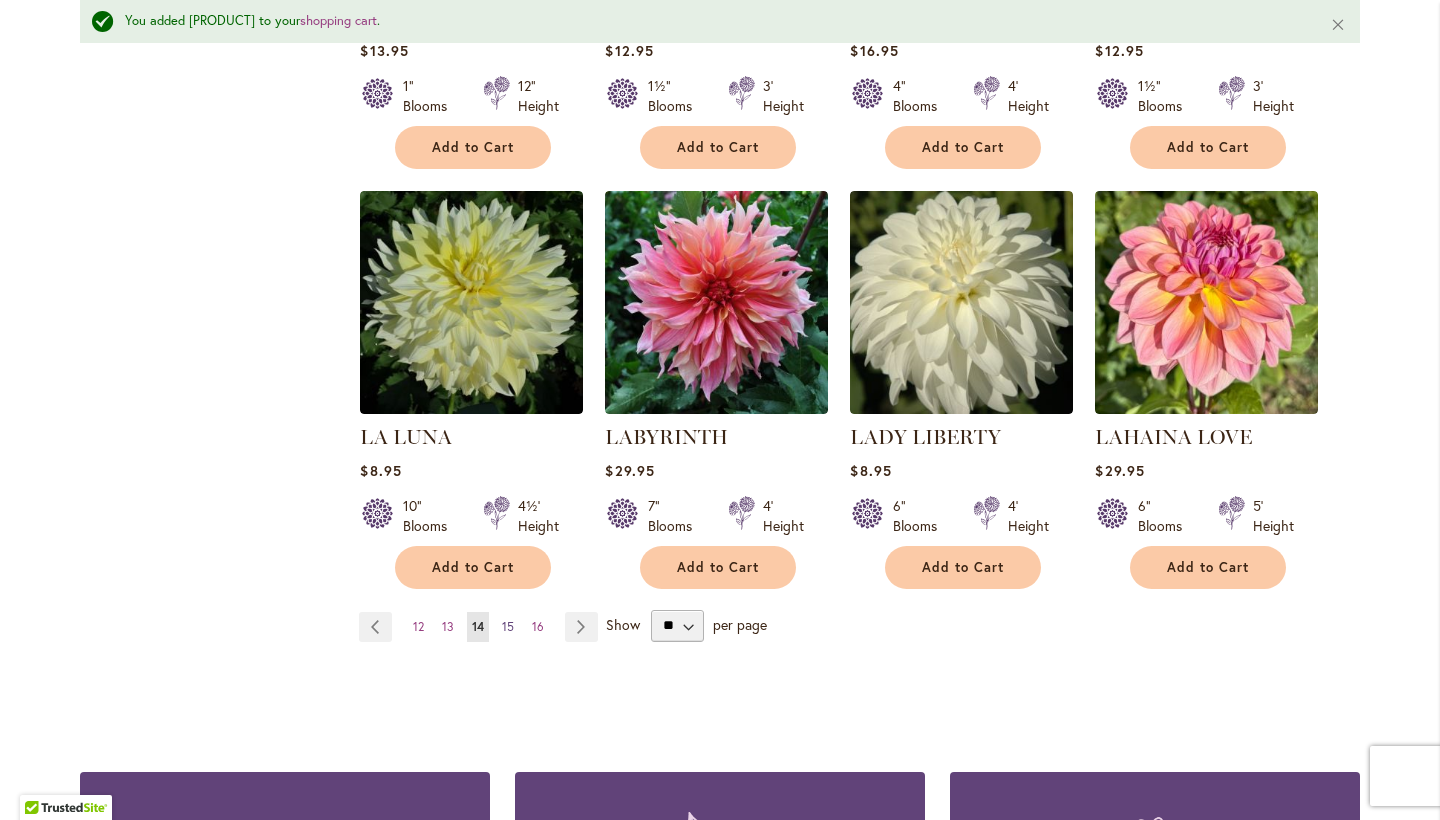 click on "15" at bounding box center [508, 626] 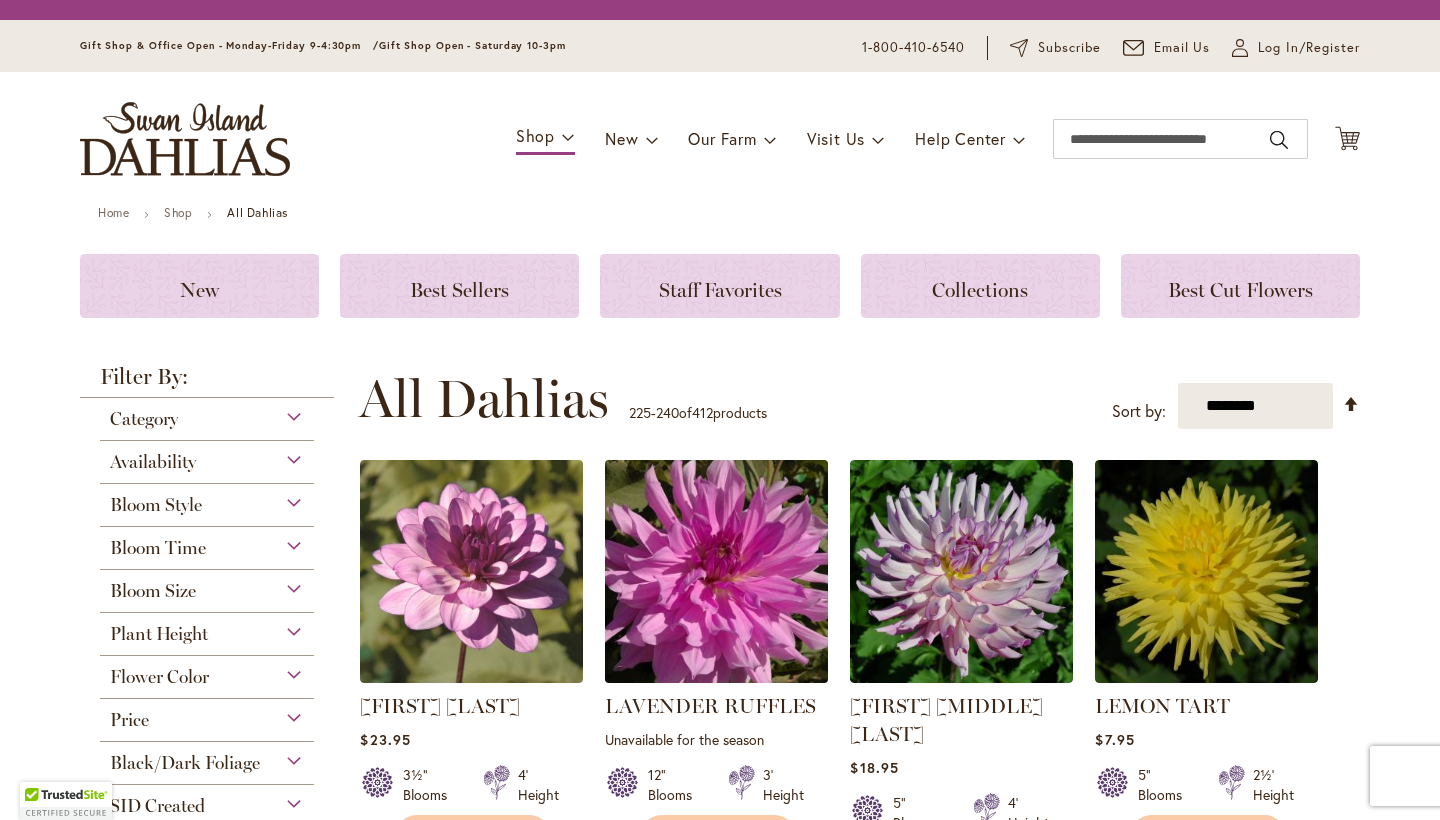 scroll, scrollTop: 0, scrollLeft: 0, axis: both 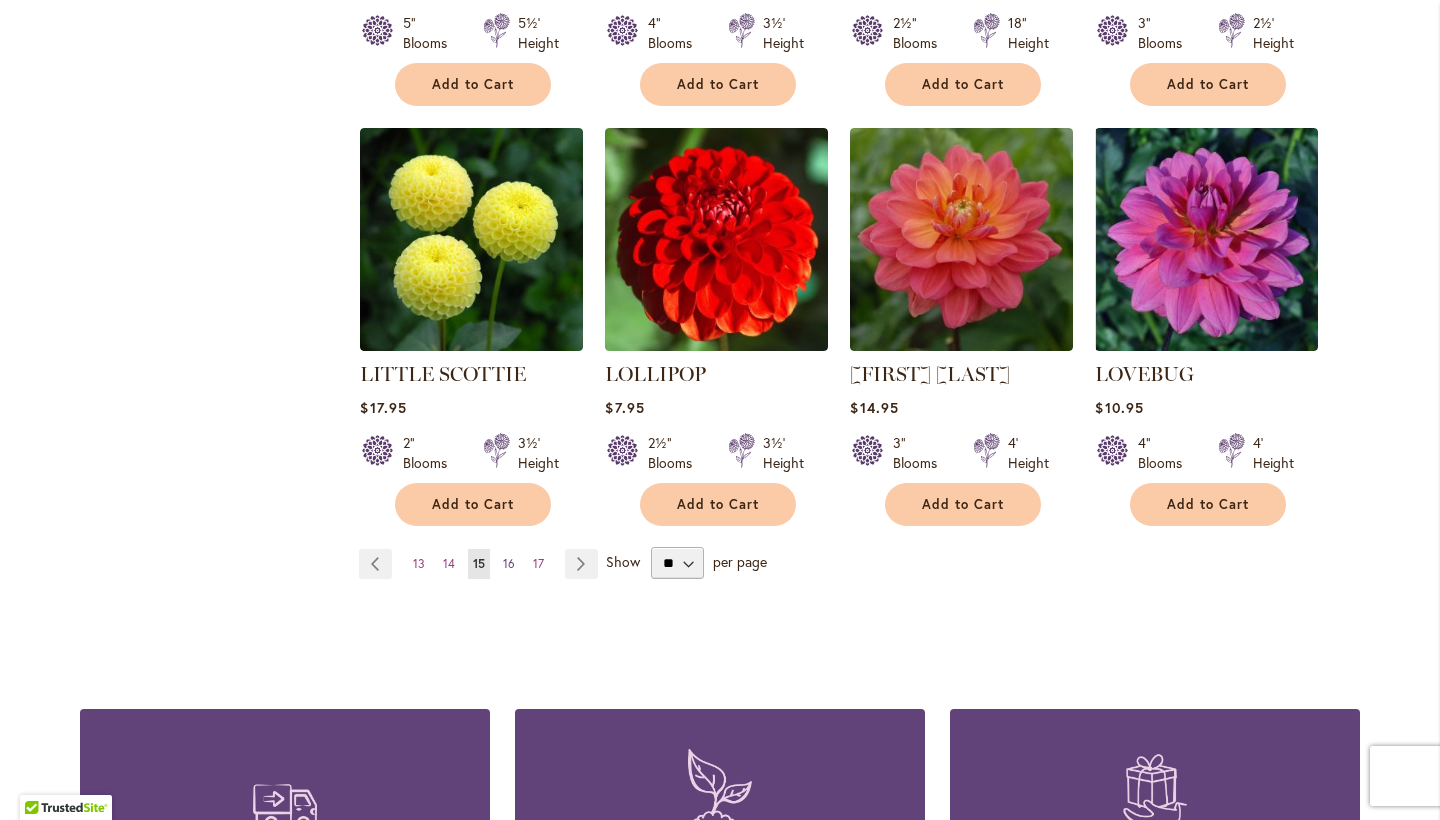 click on "Page
16" at bounding box center [509, 564] 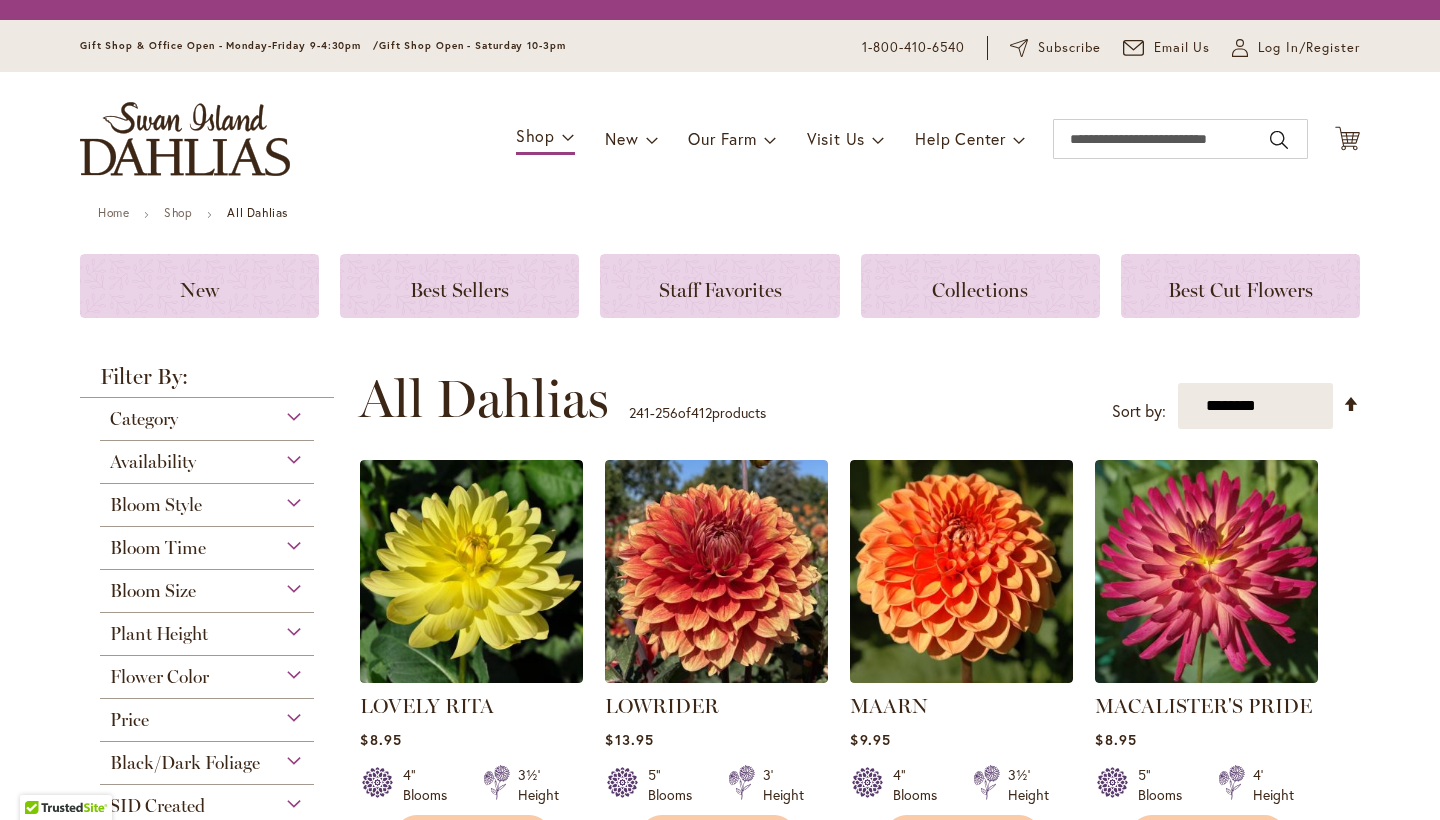 scroll, scrollTop: 0, scrollLeft: 0, axis: both 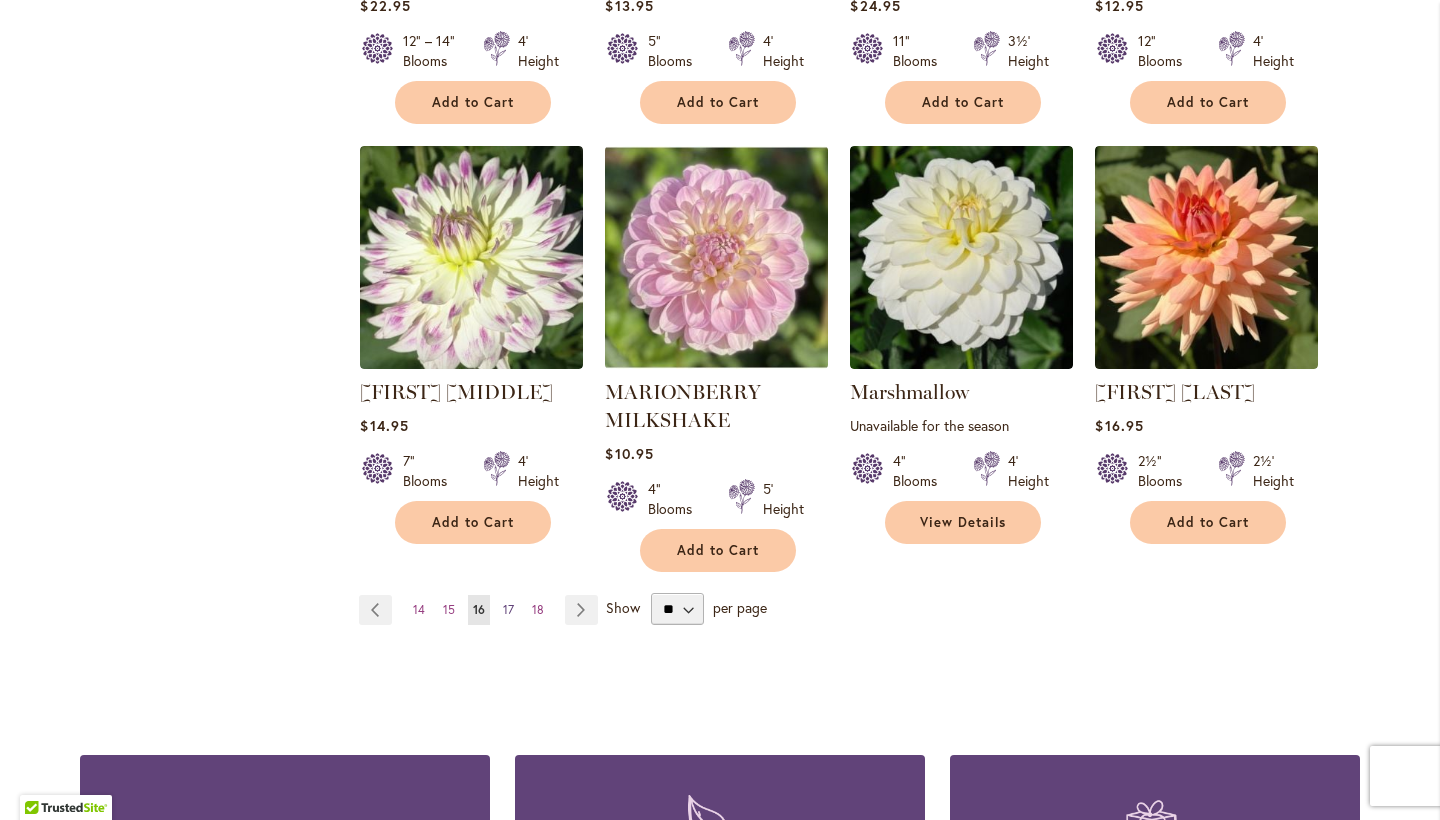 click on "17" at bounding box center [508, 609] 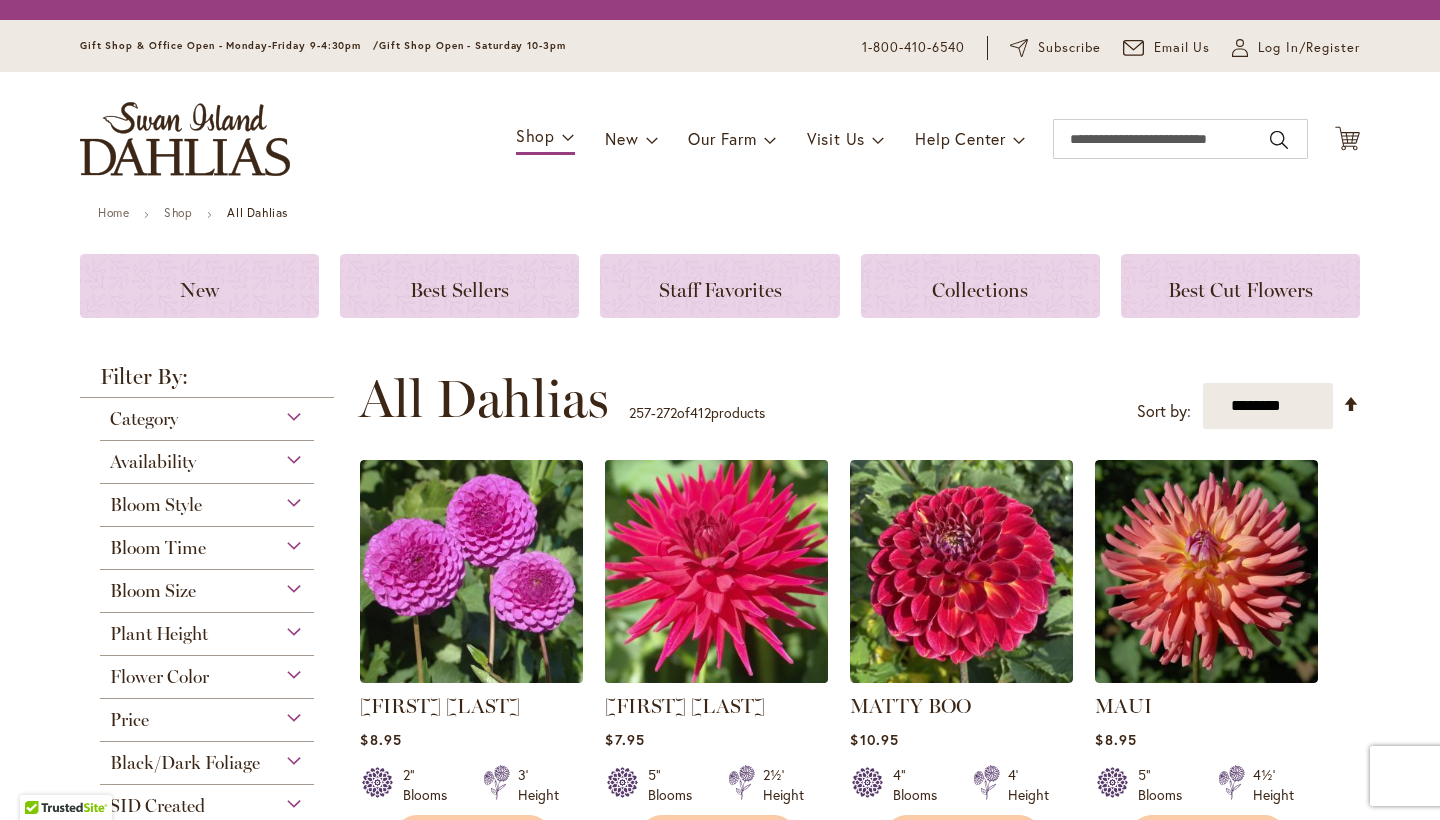 scroll, scrollTop: 0, scrollLeft: 0, axis: both 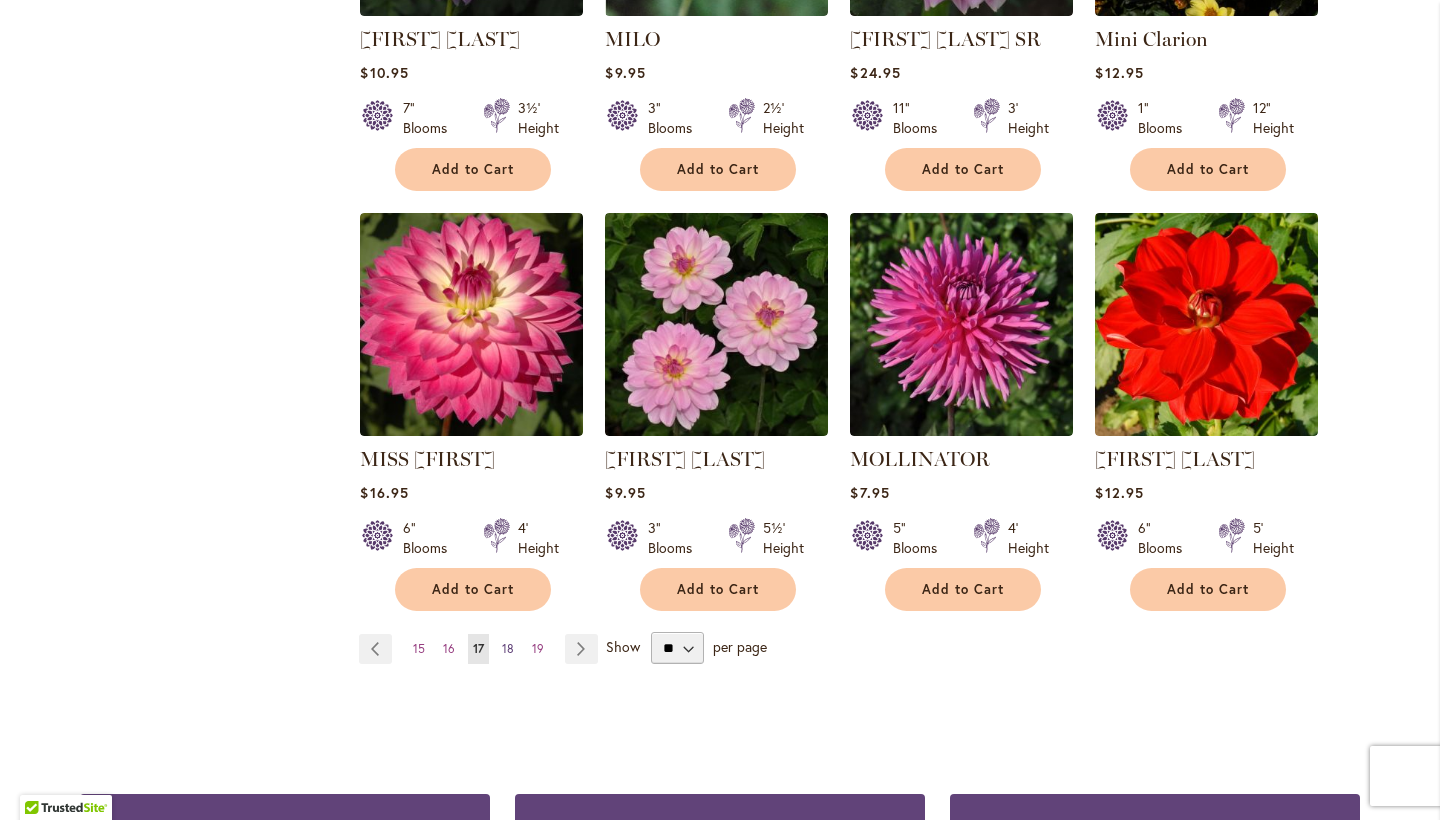 click on "18" at bounding box center [508, 648] 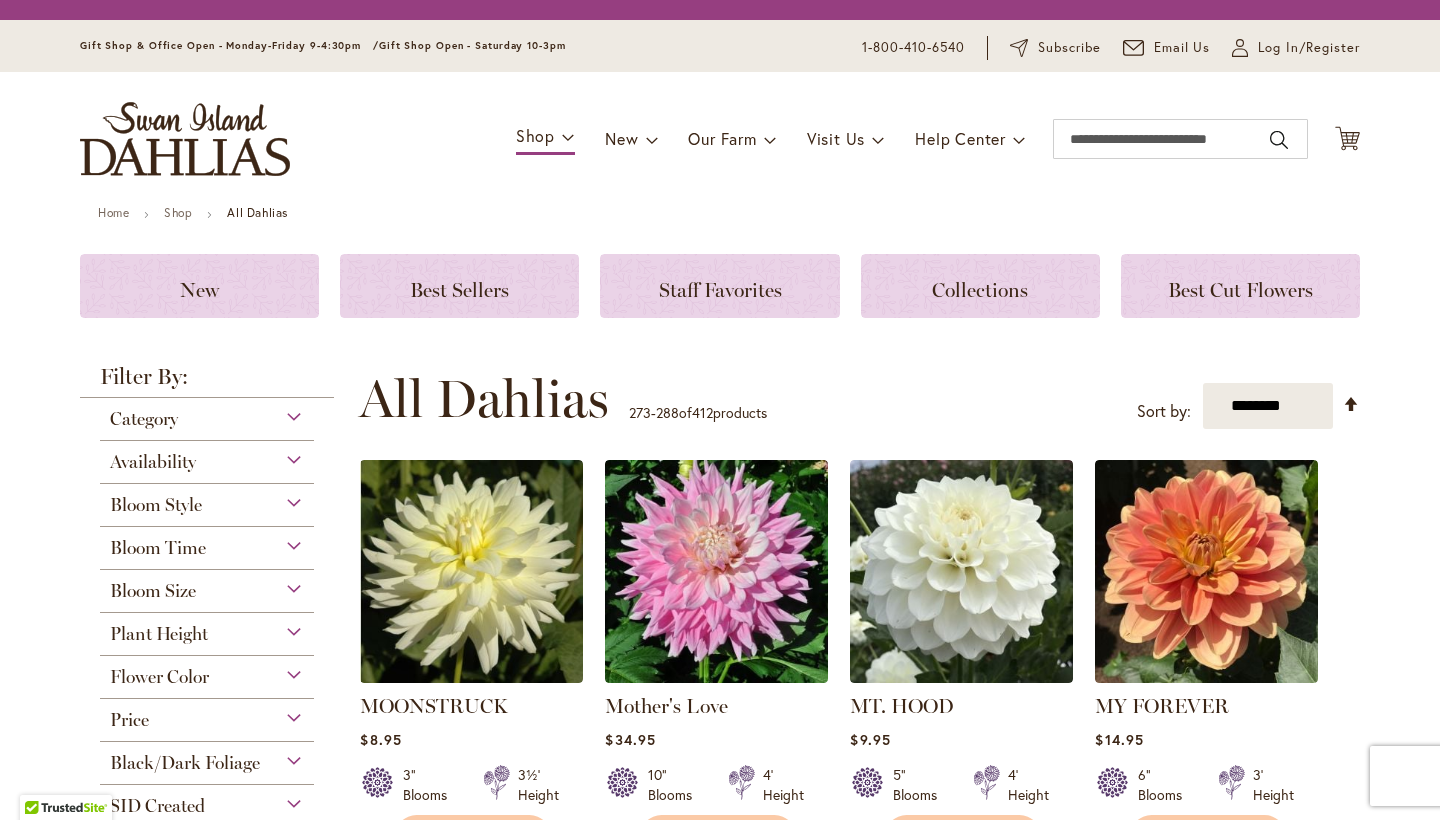 scroll, scrollTop: 0, scrollLeft: 0, axis: both 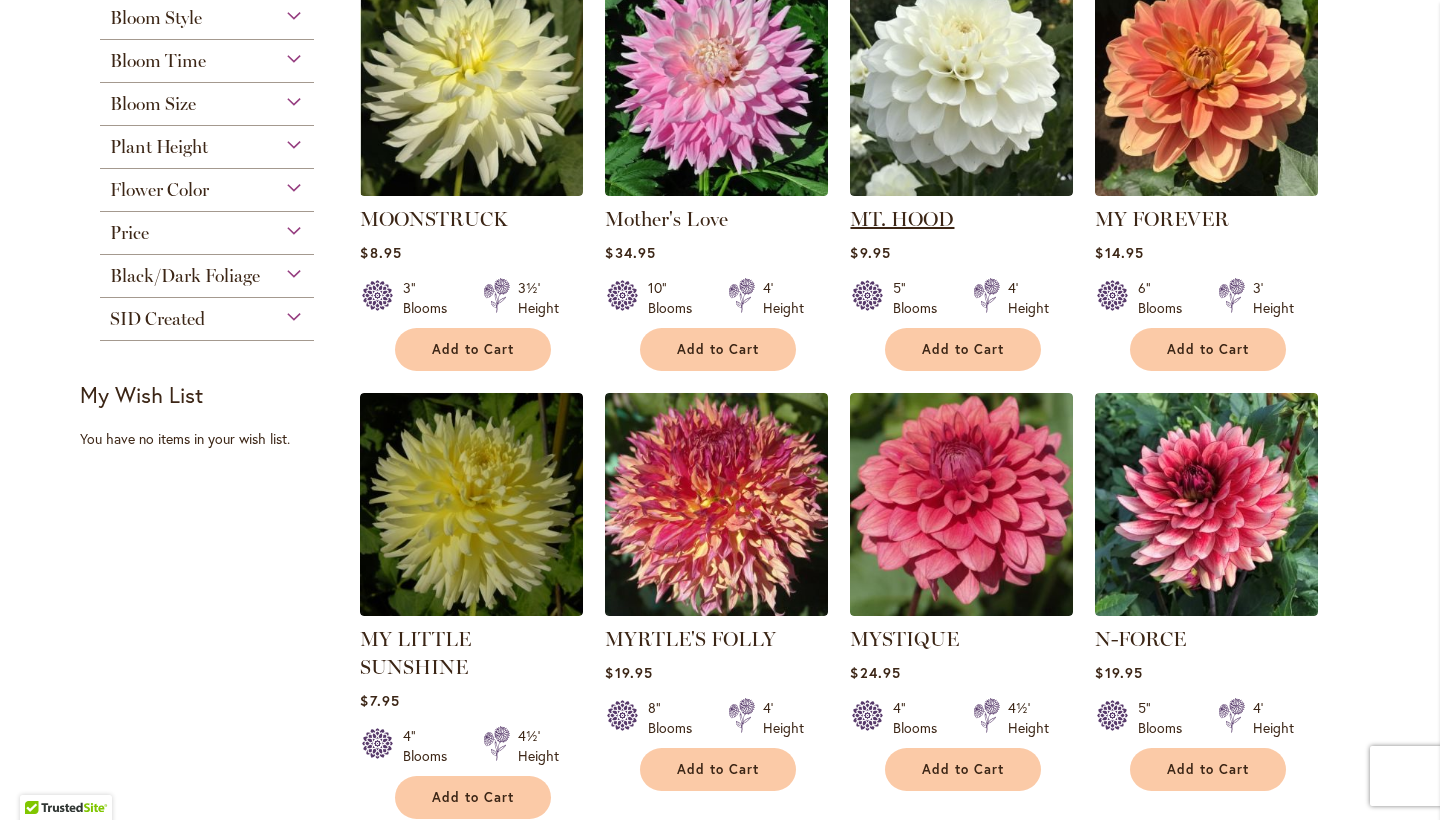 click on "MT. HOOD" at bounding box center [902, 219] 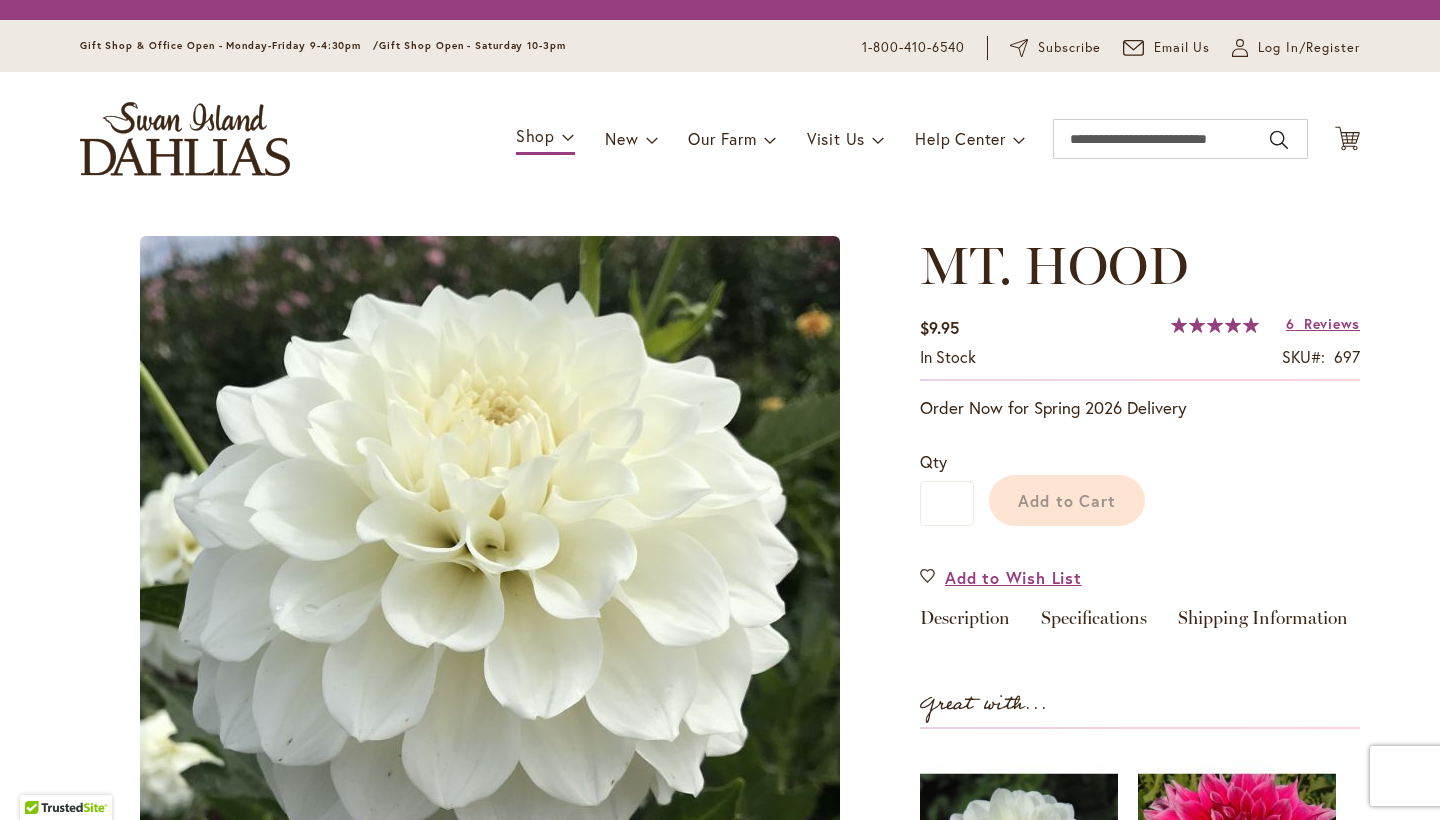 scroll, scrollTop: 0, scrollLeft: 0, axis: both 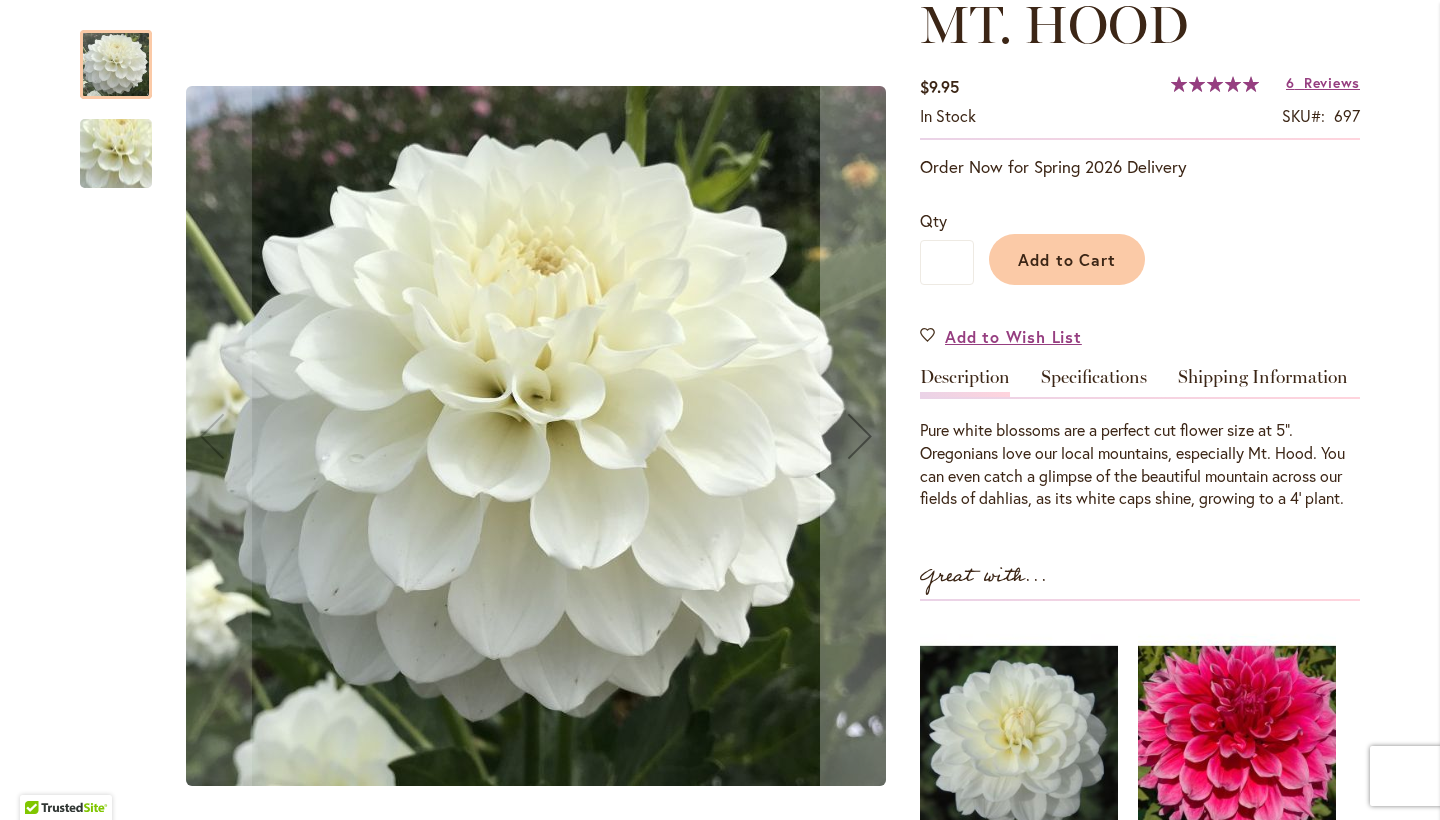 click at bounding box center [116, 153] 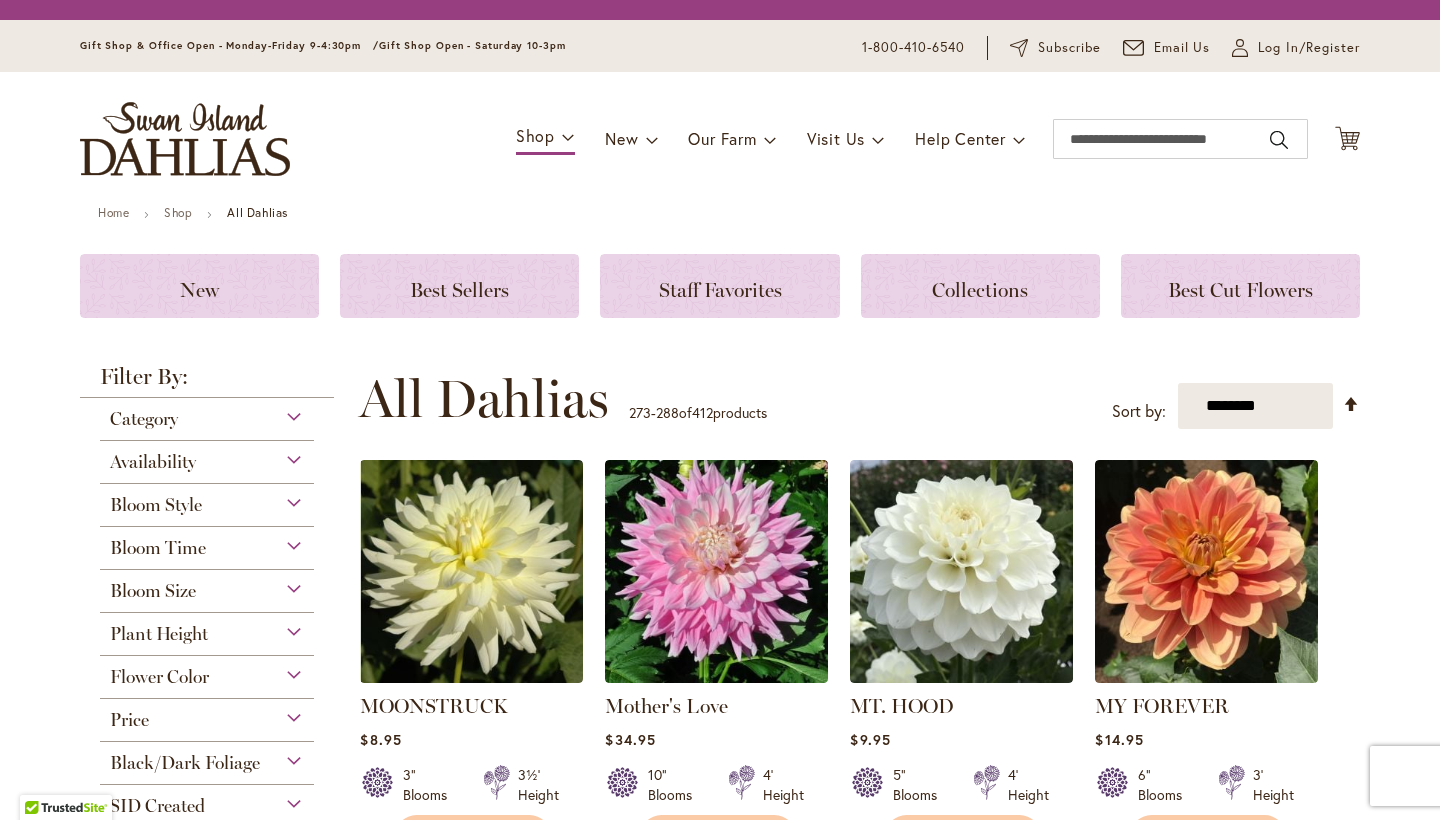 scroll, scrollTop: 0, scrollLeft: 0, axis: both 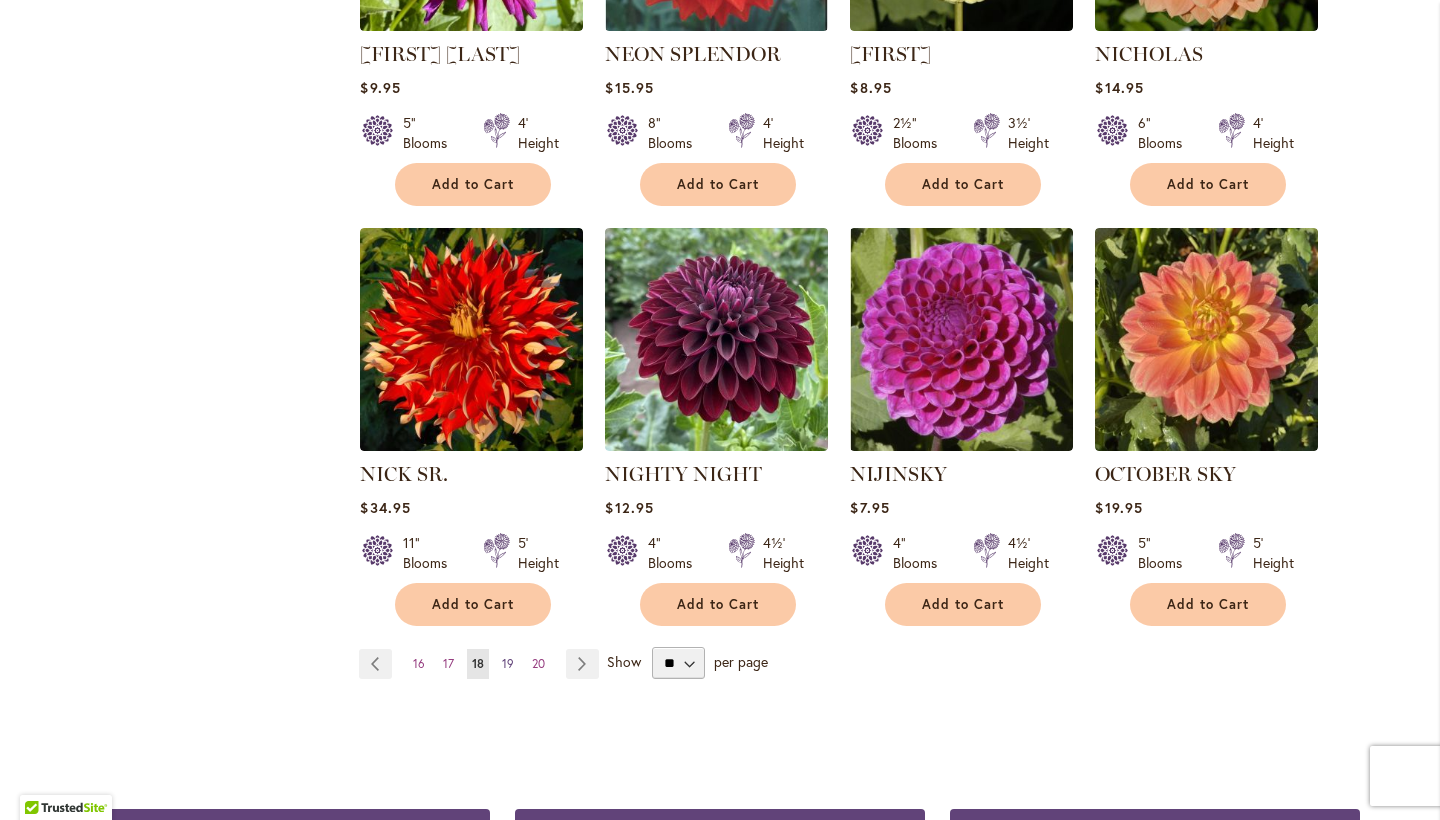 click on "19" at bounding box center [508, 663] 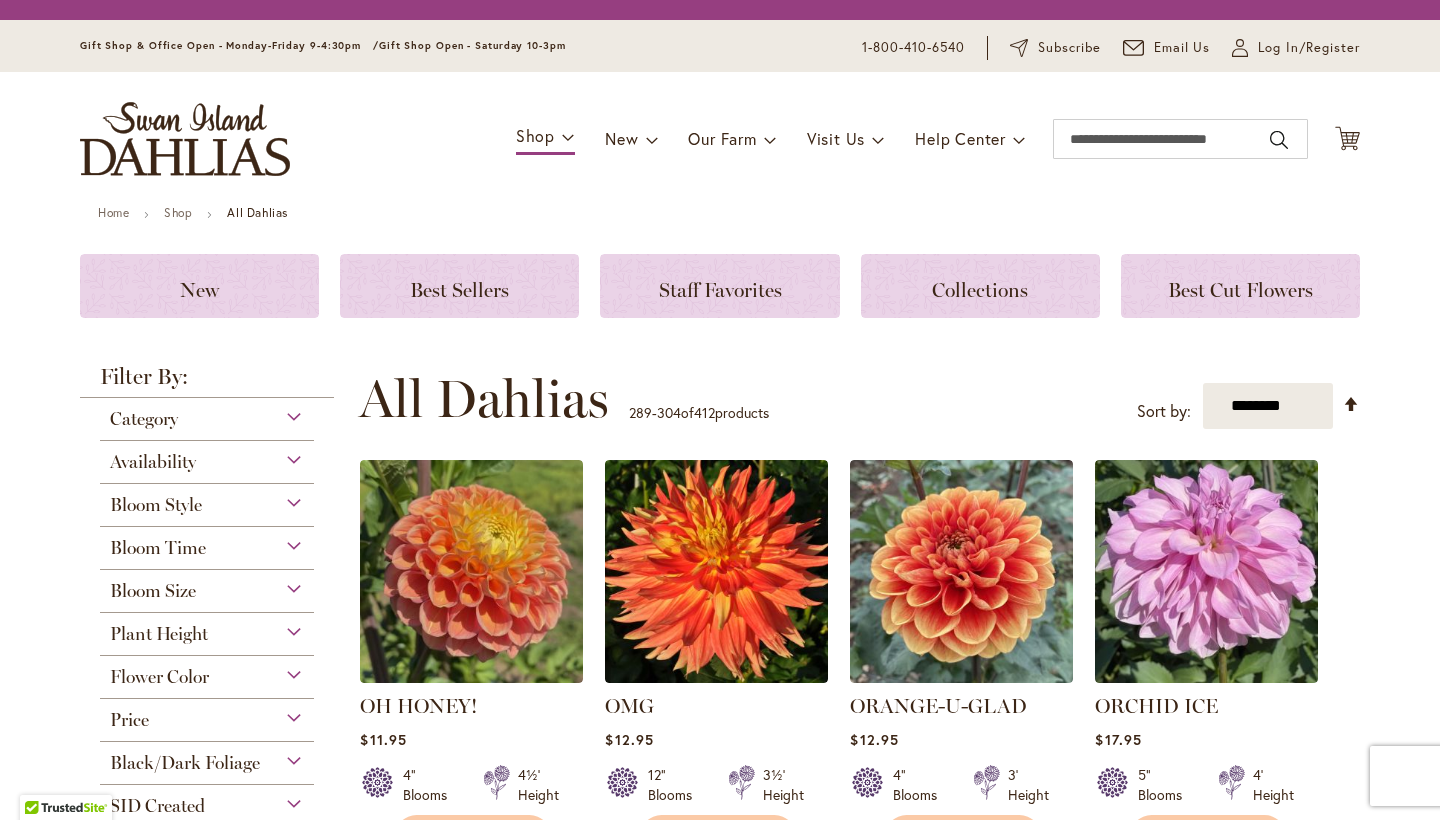 scroll, scrollTop: 0, scrollLeft: 0, axis: both 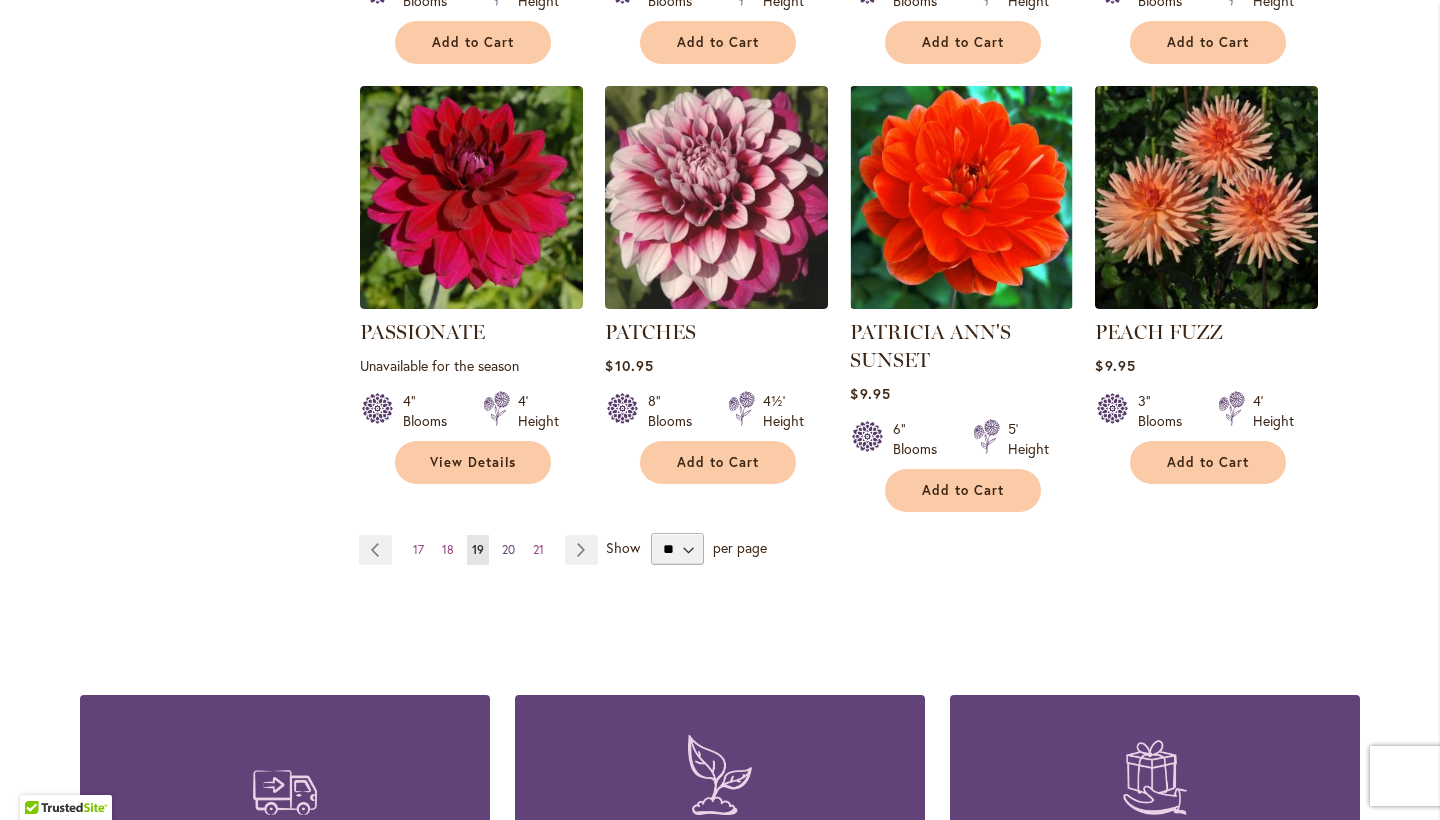 click on "20" at bounding box center [508, 549] 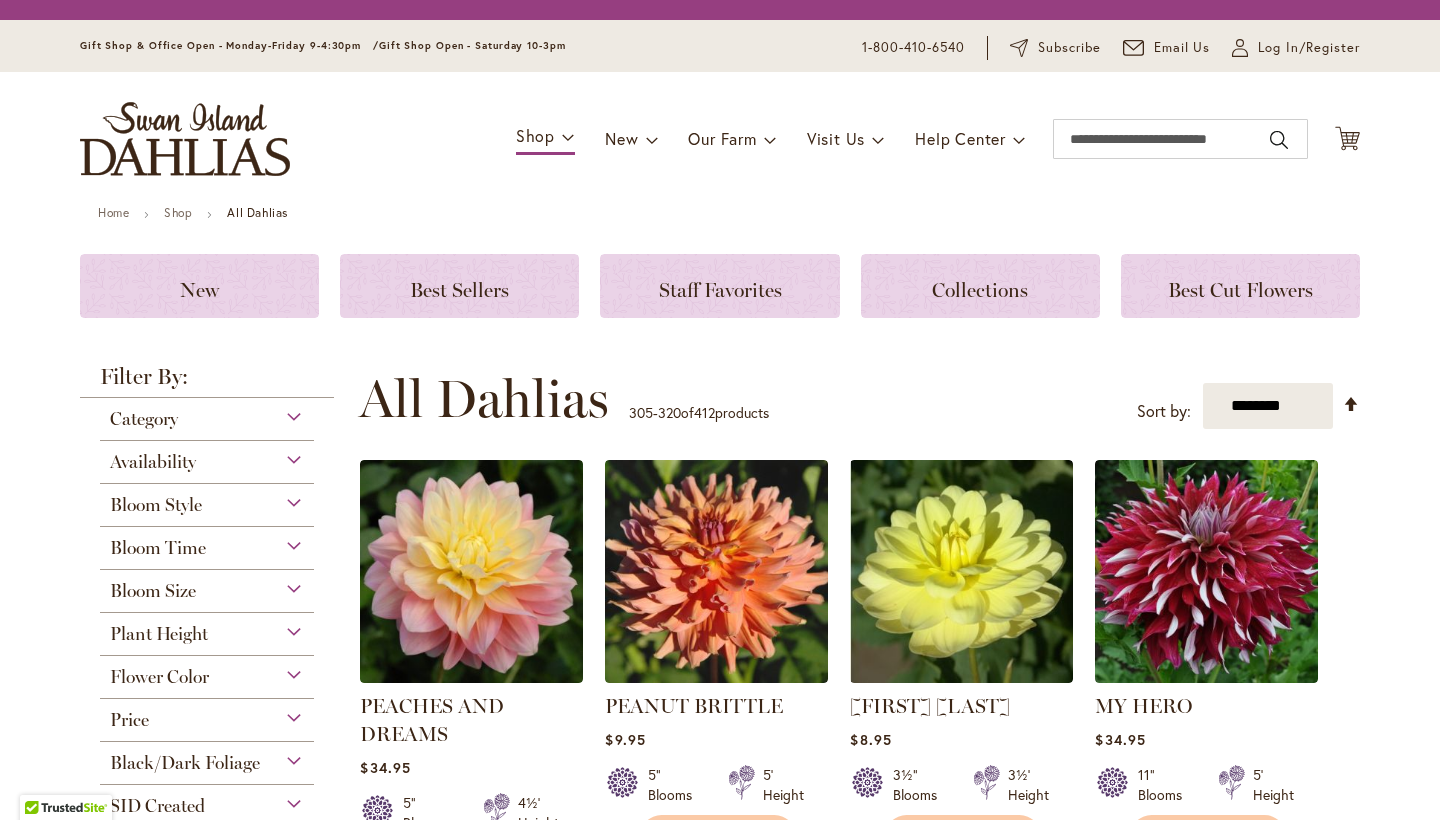 scroll, scrollTop: 0, scrollLeft: 0, axis: both 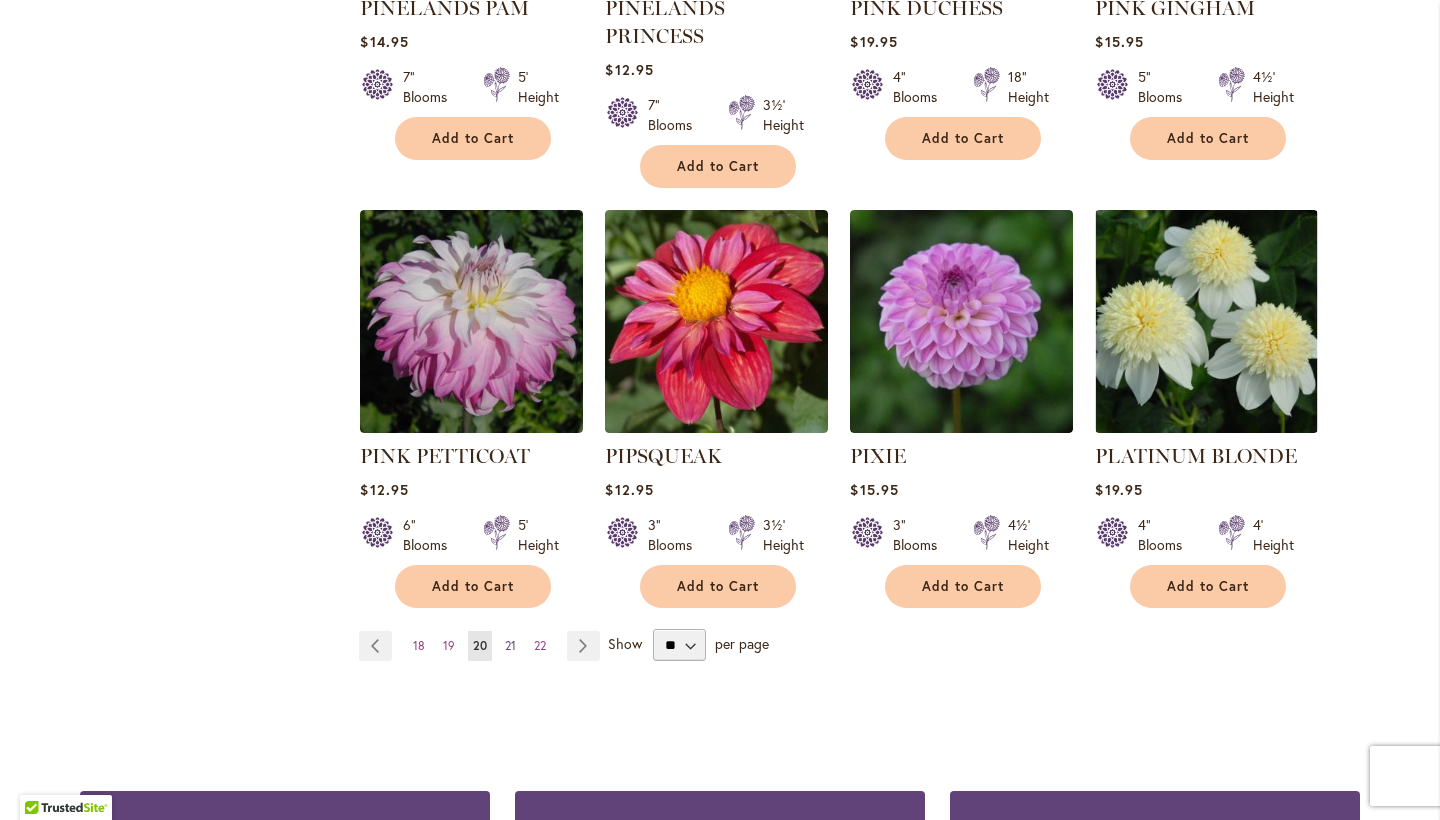 click on "Page
21" at bounding box center [510, 646] 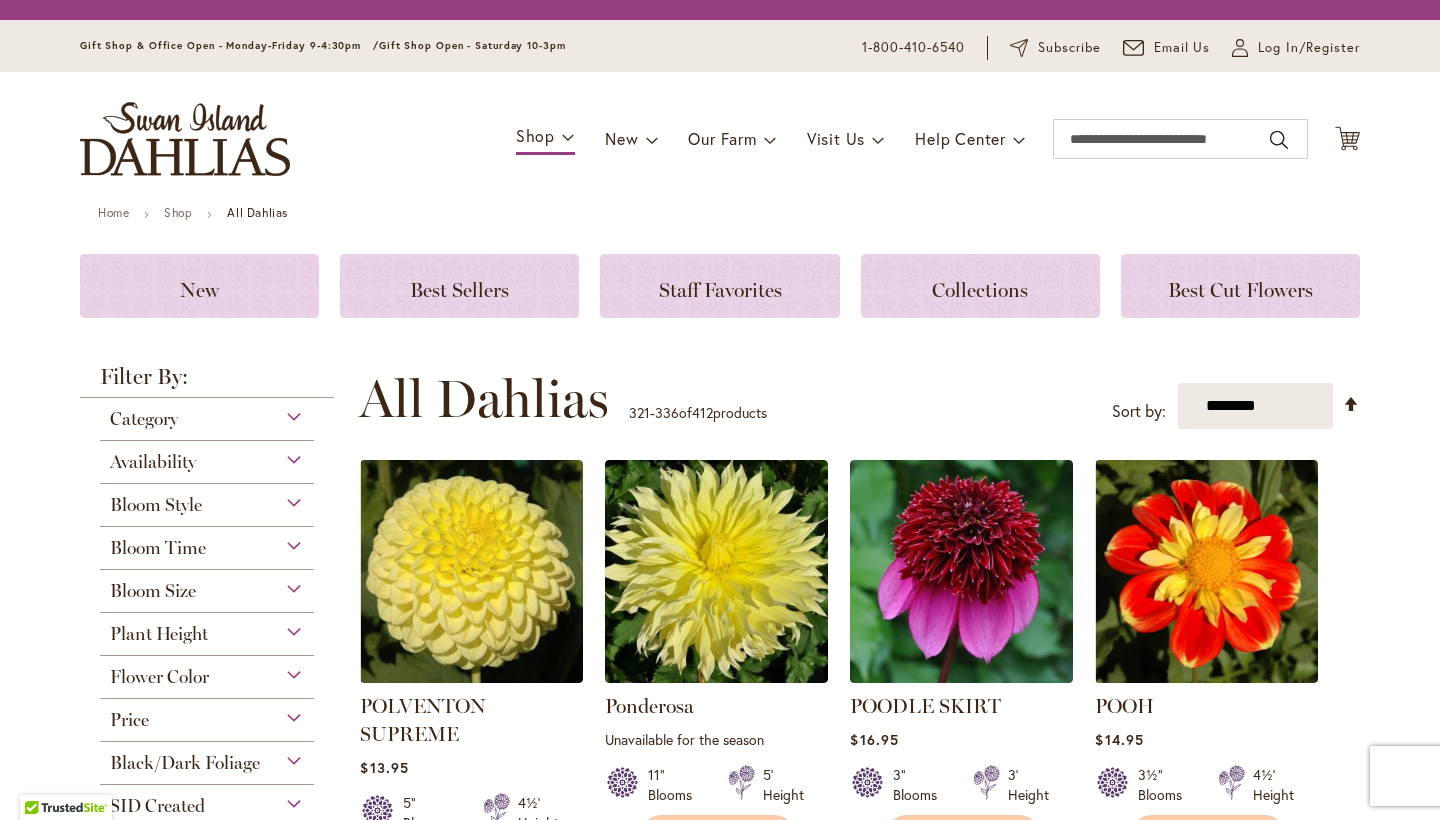 scroll, scrollTop: 0, scrollLeft: 0, axis: both 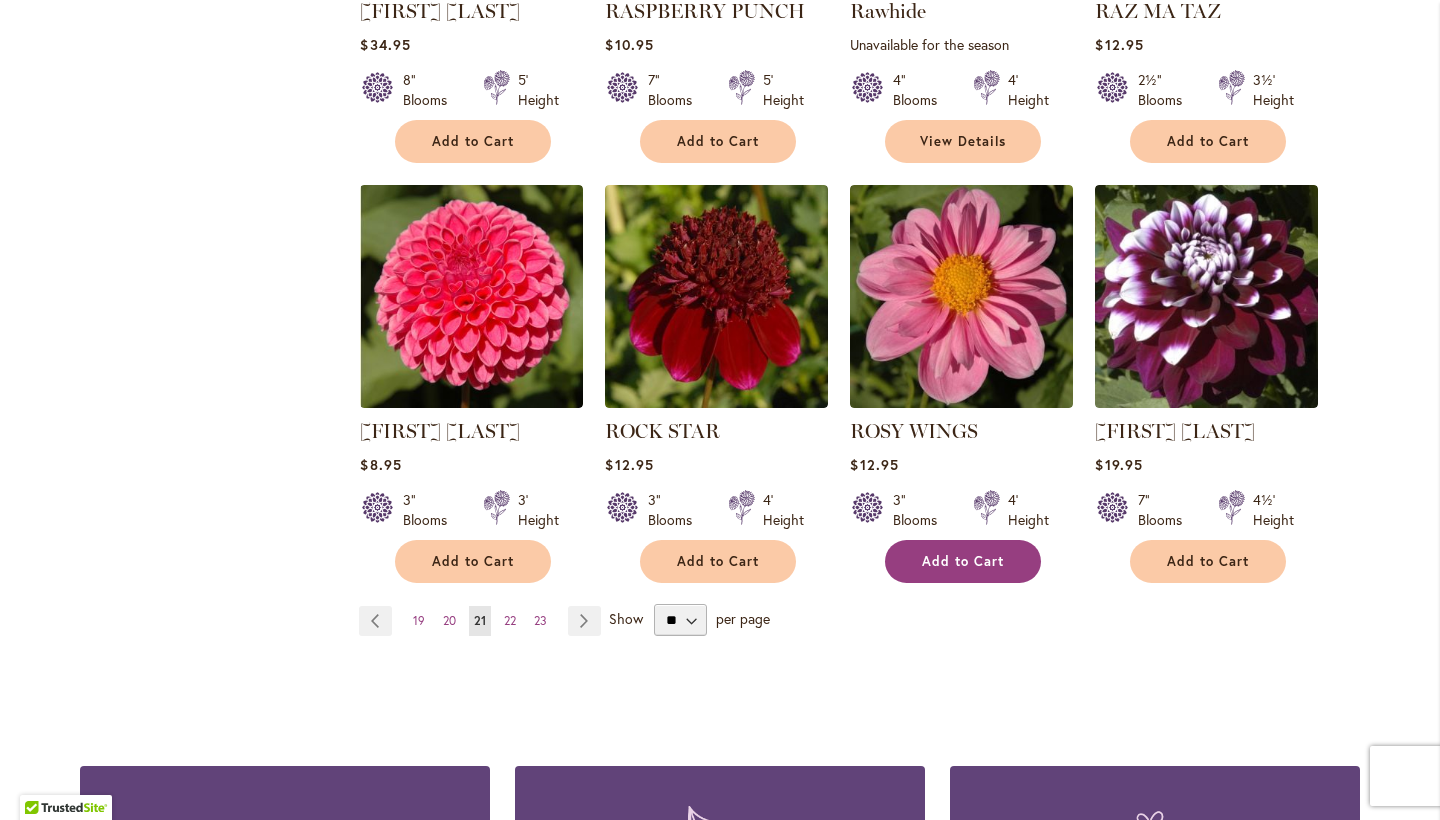 click on "Add to Cart" at bounding box center (963, 561) 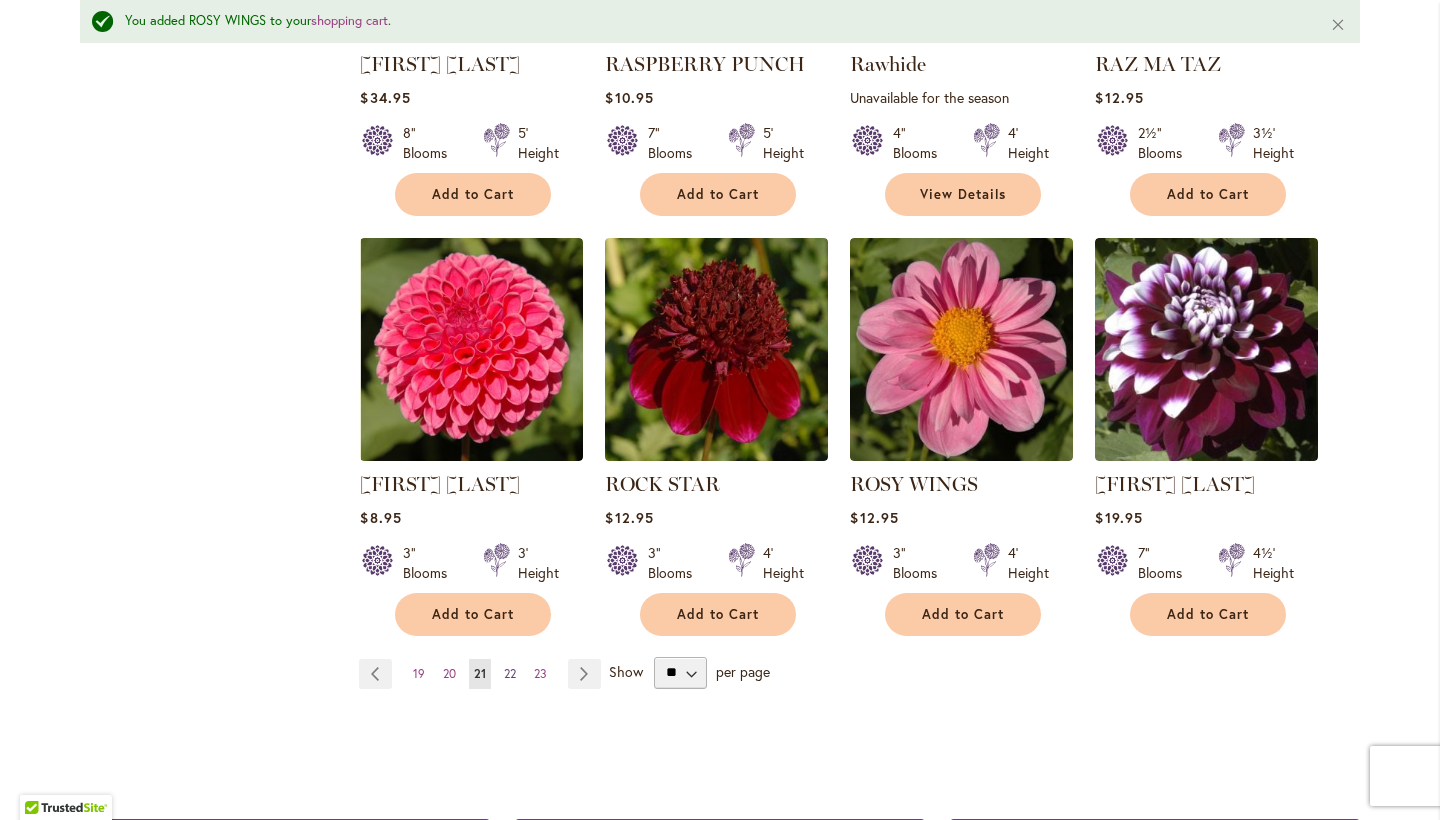click on "Page
22" at bounding box center (510, 674) 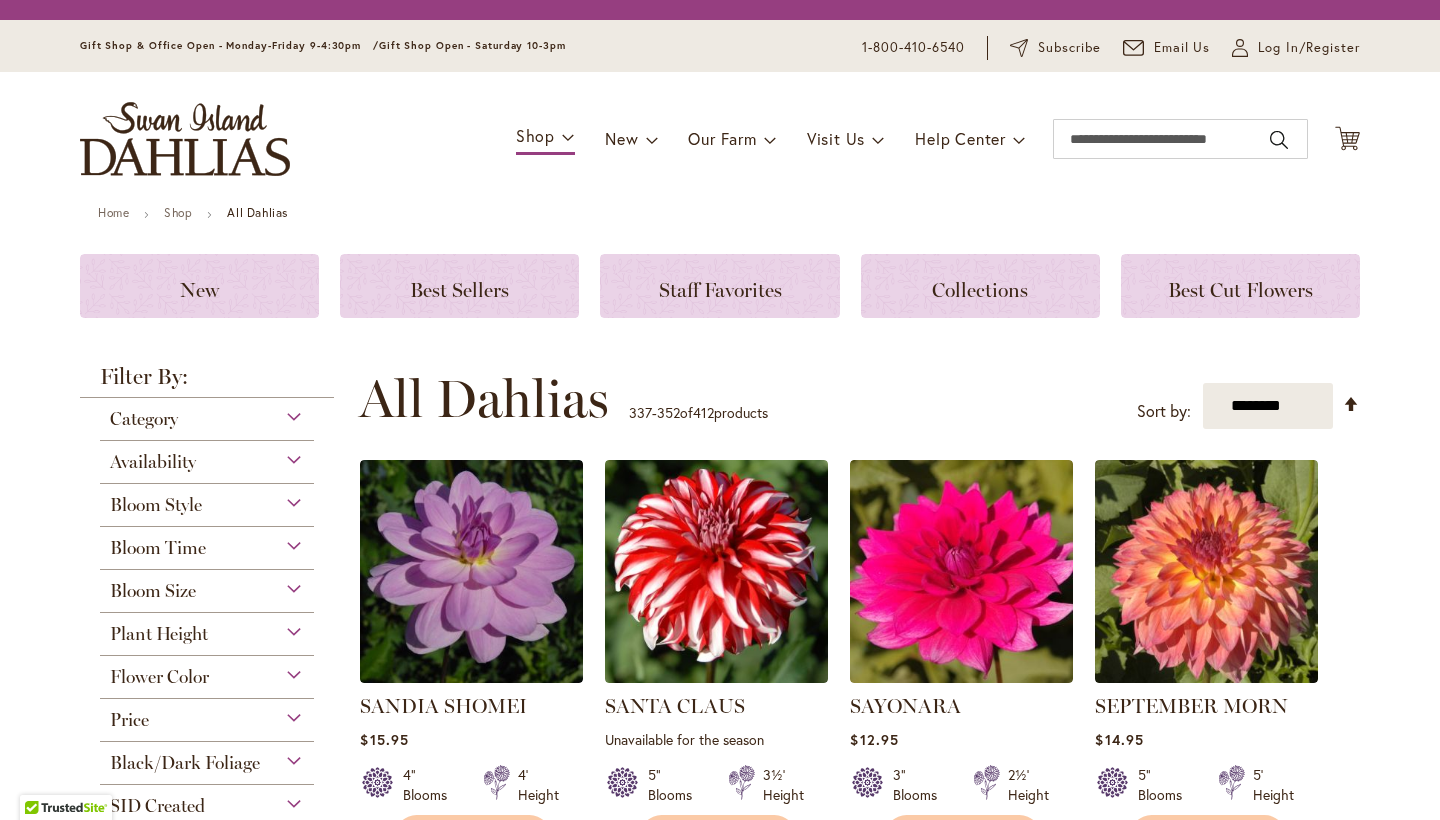 scroll, scrollTop: 0, scrollLeft: 0, axis: both 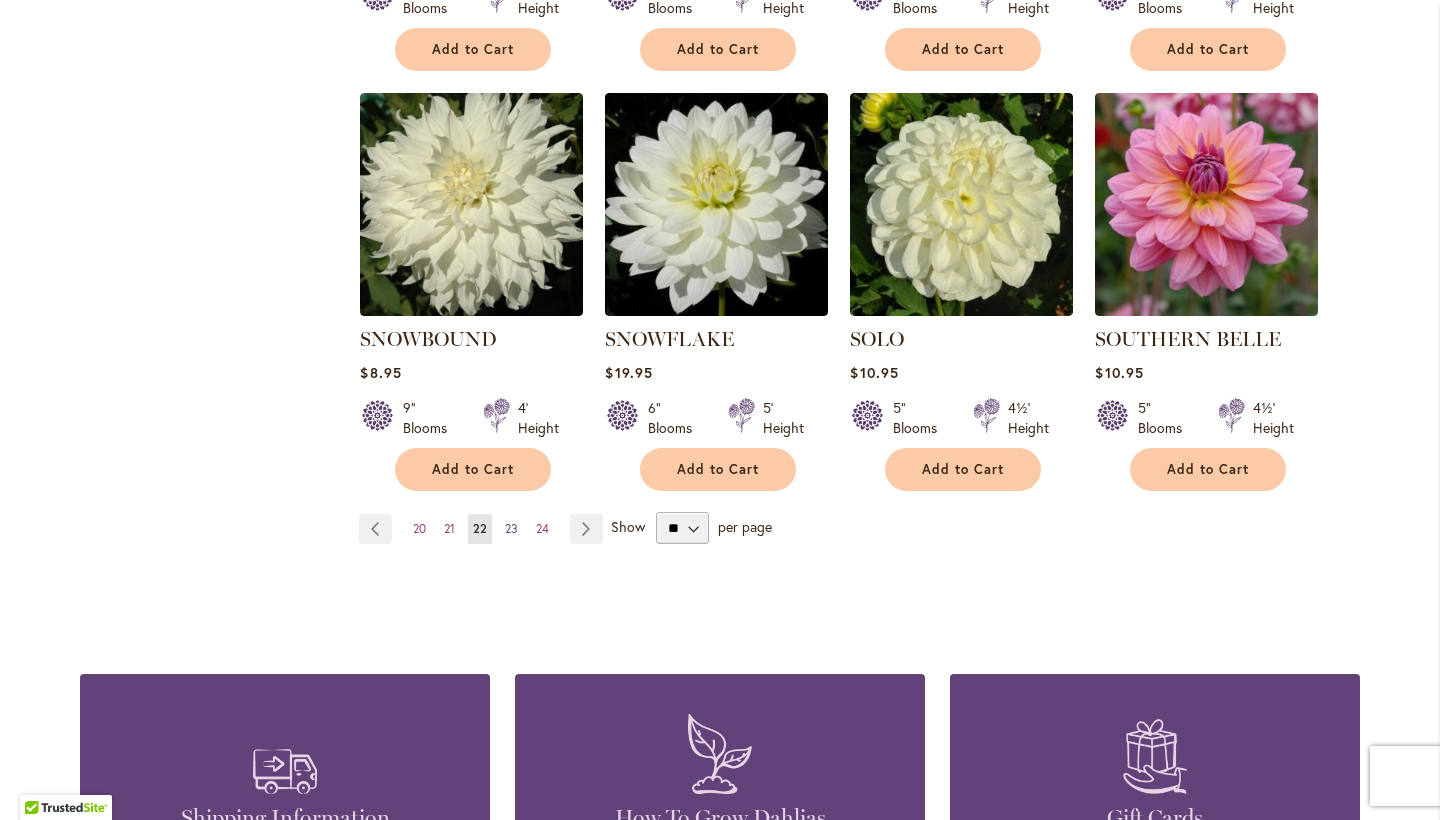 click on "23" at bounding box center (511, 528) 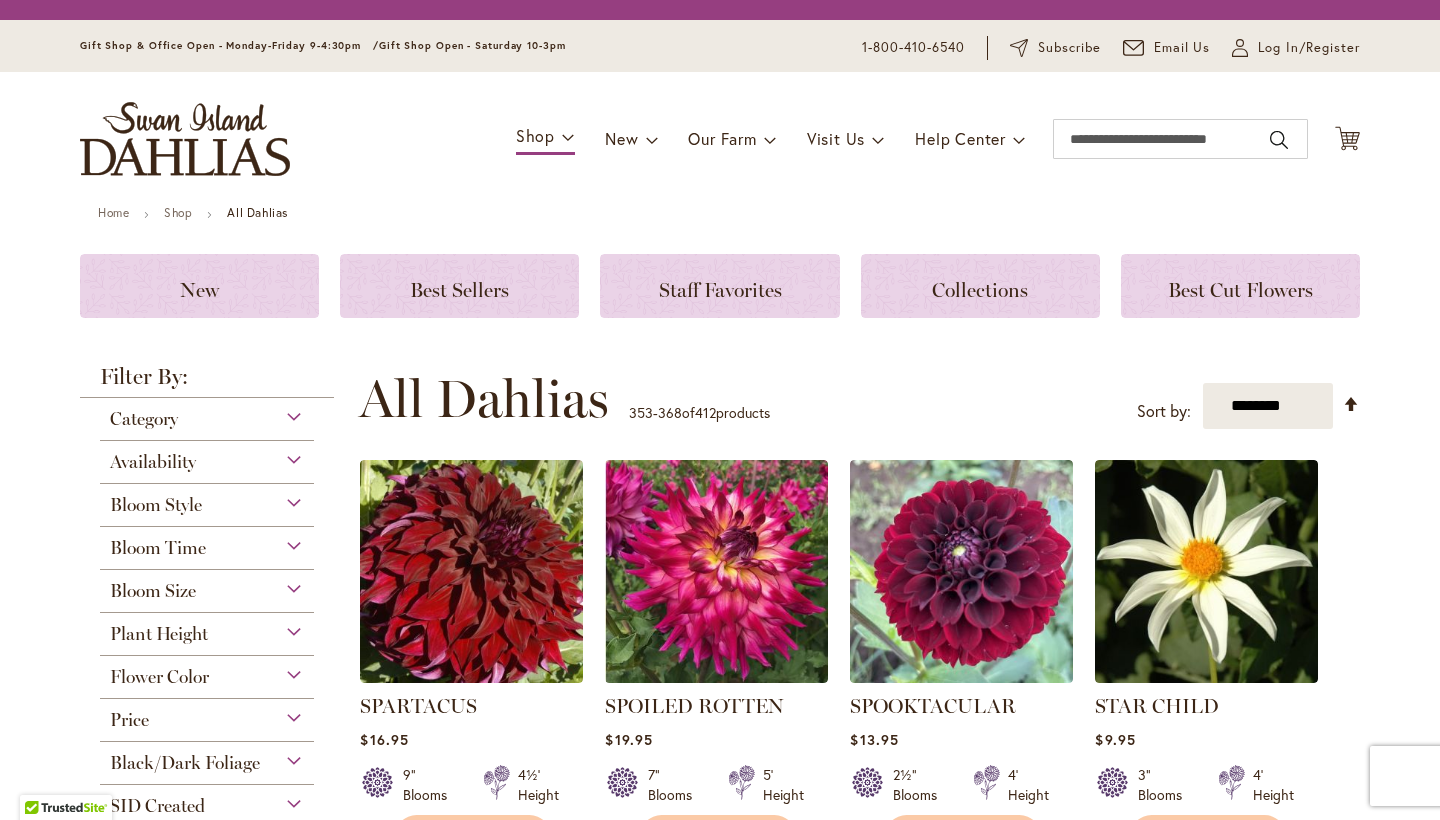 scroll, scrollTop: 0, scrollLeft: 0, axis: both 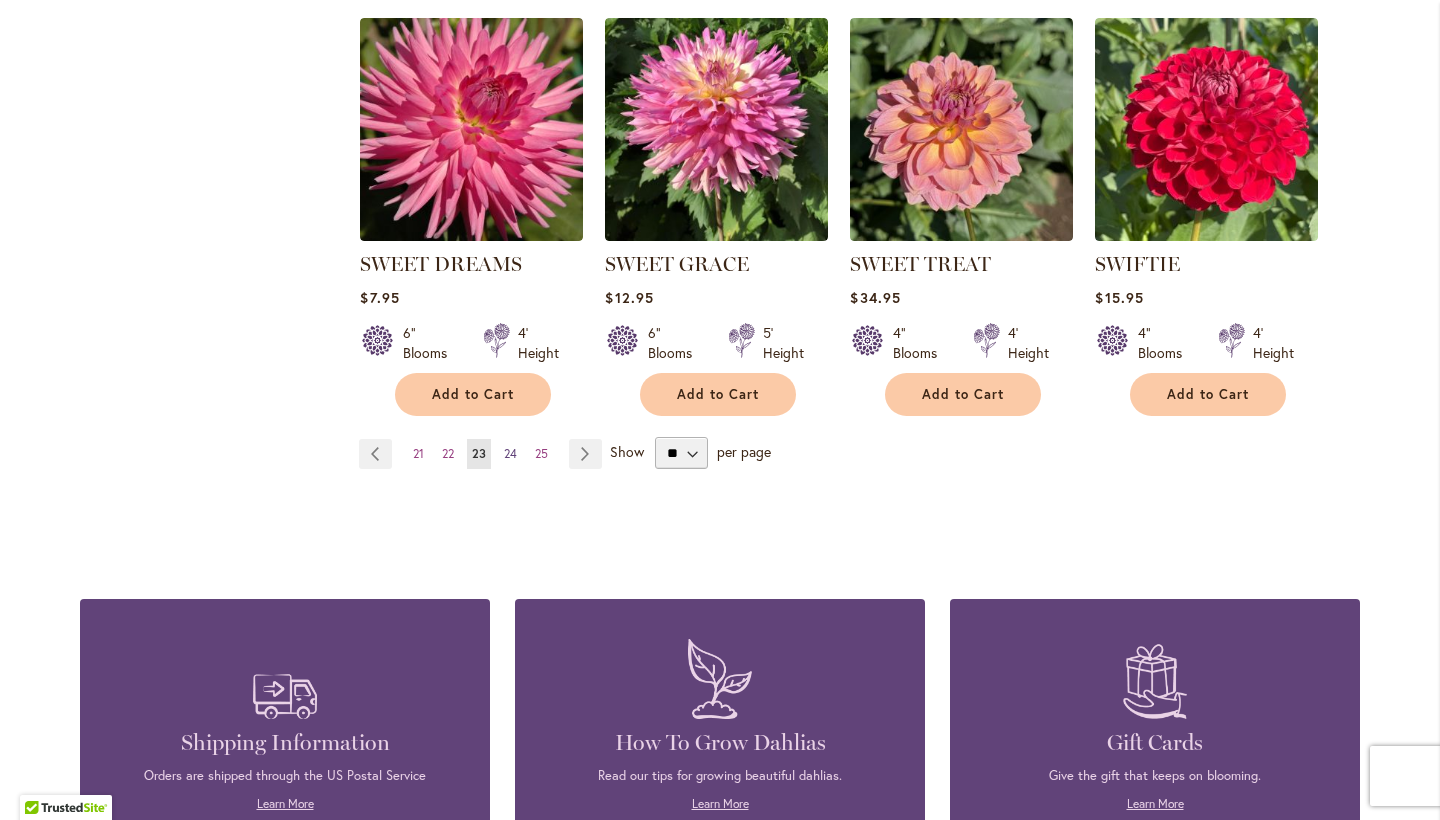 click on "24" at bounding box center [510, 453] 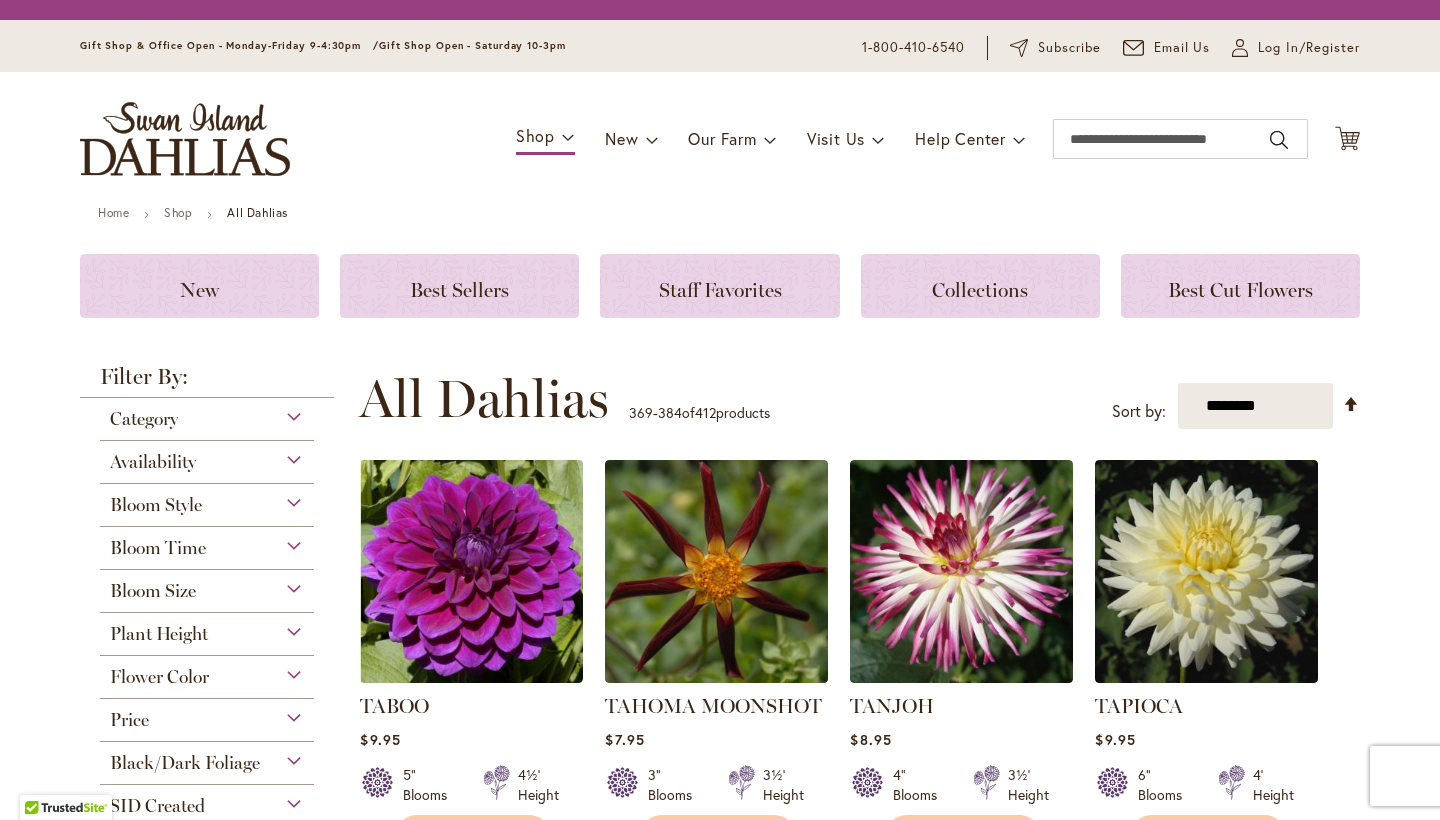scroll, scrollTop: 0, scrollLeft: 0, axis: both 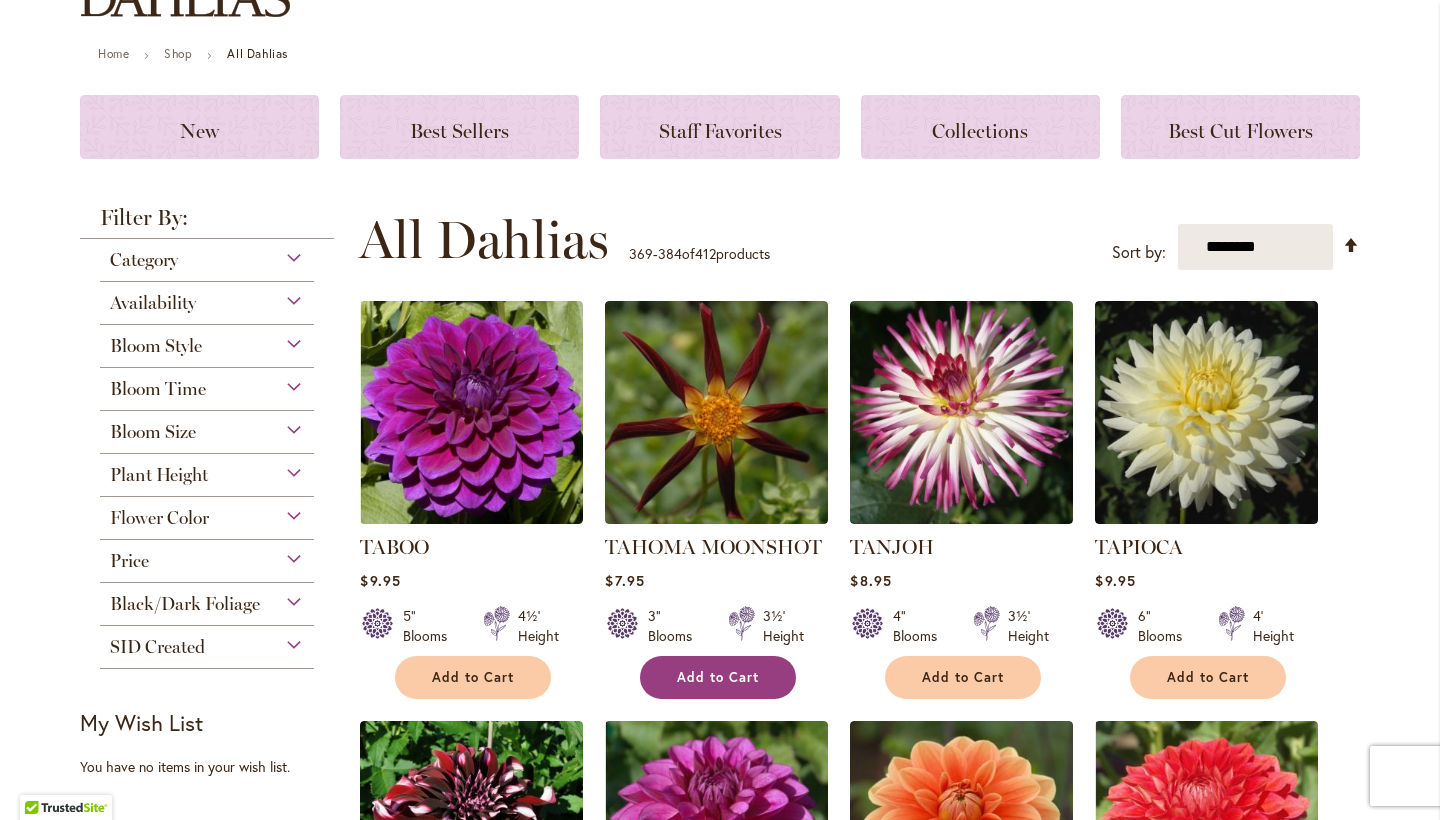 click on "Add to Cart" at bounding box center [718, 677] 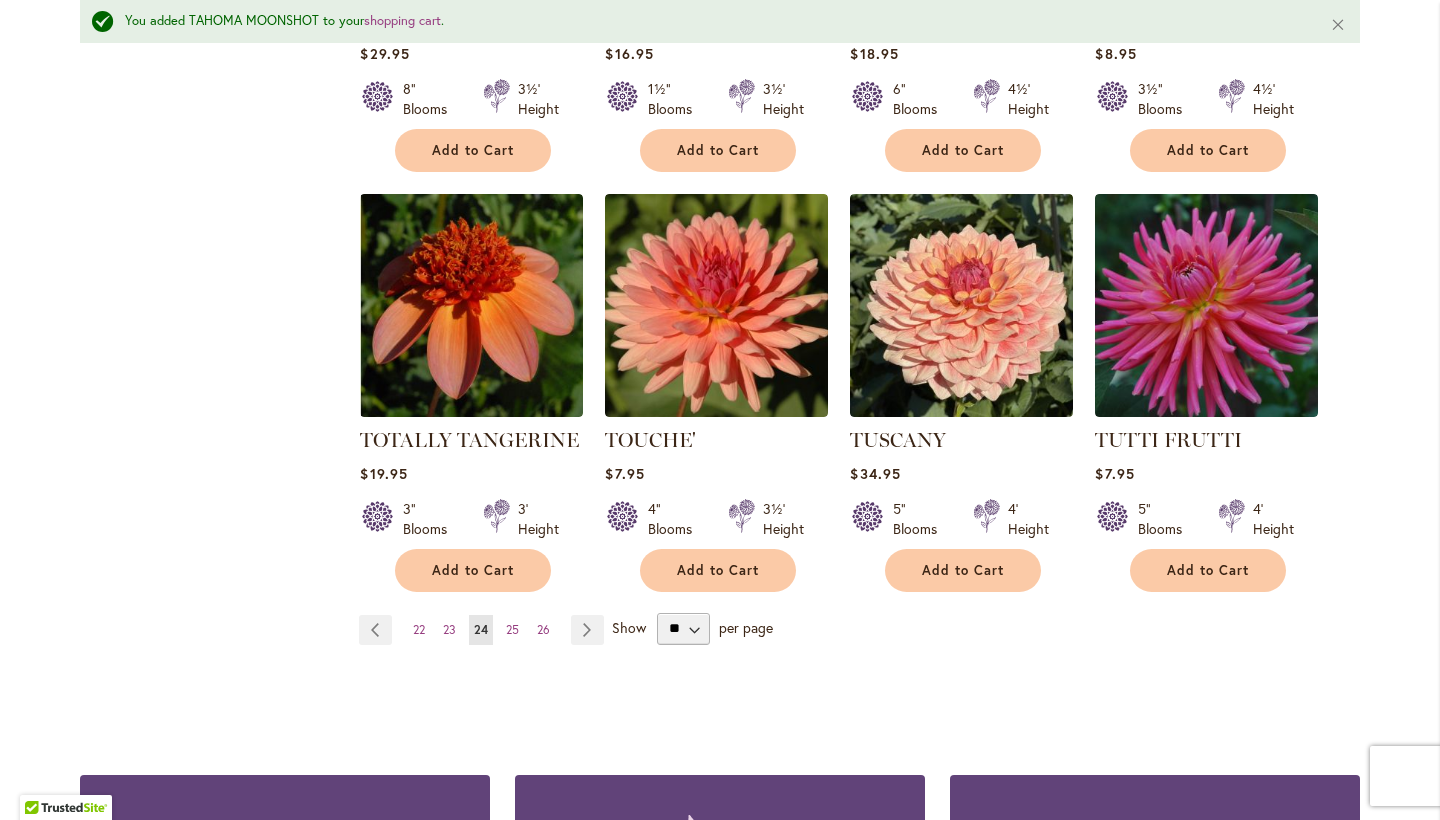 scroll, scrollTop: 1633, scrollLeft: 0, axis: vertical 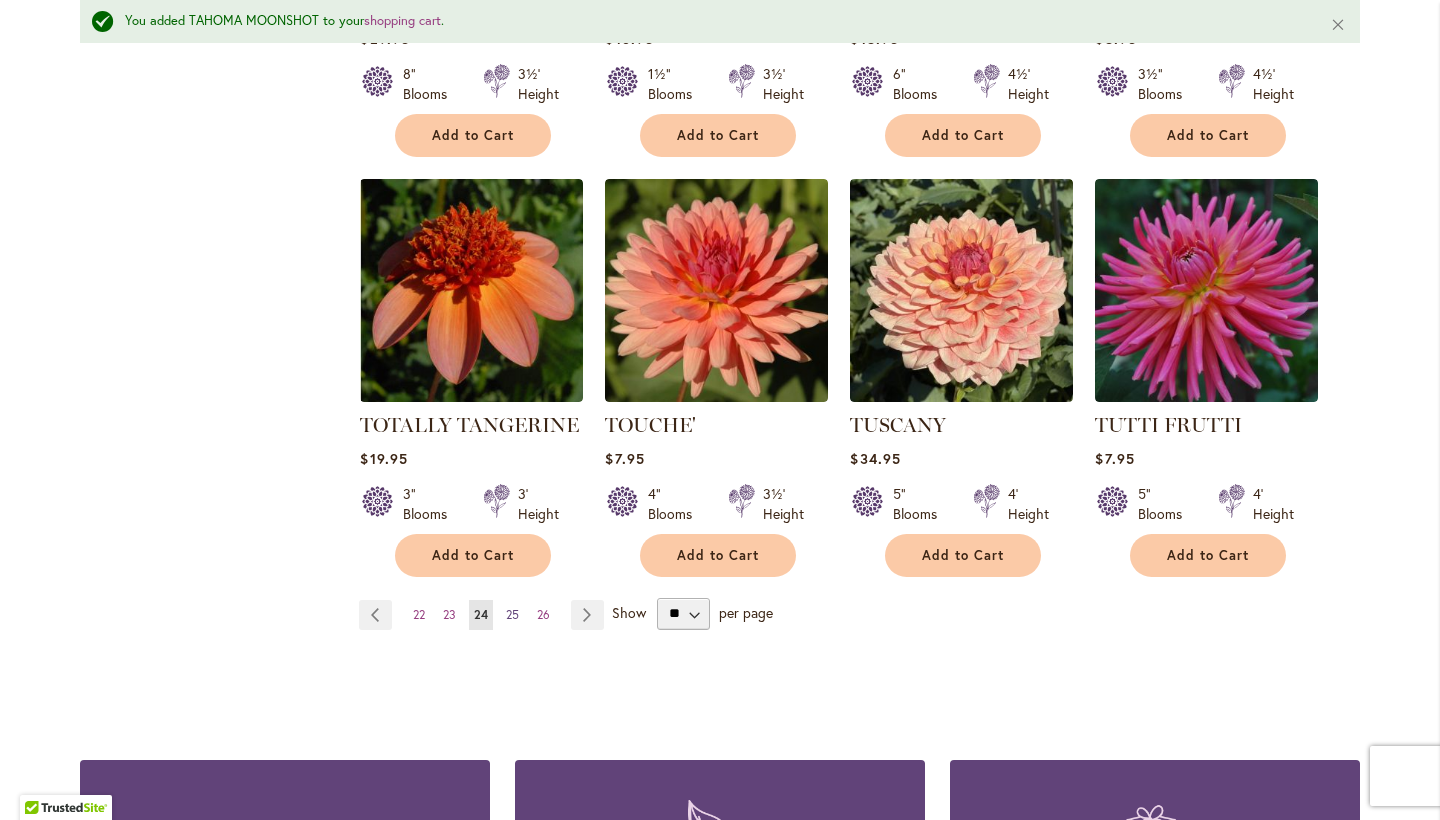 click on "25" at bounding box center [512, 614] 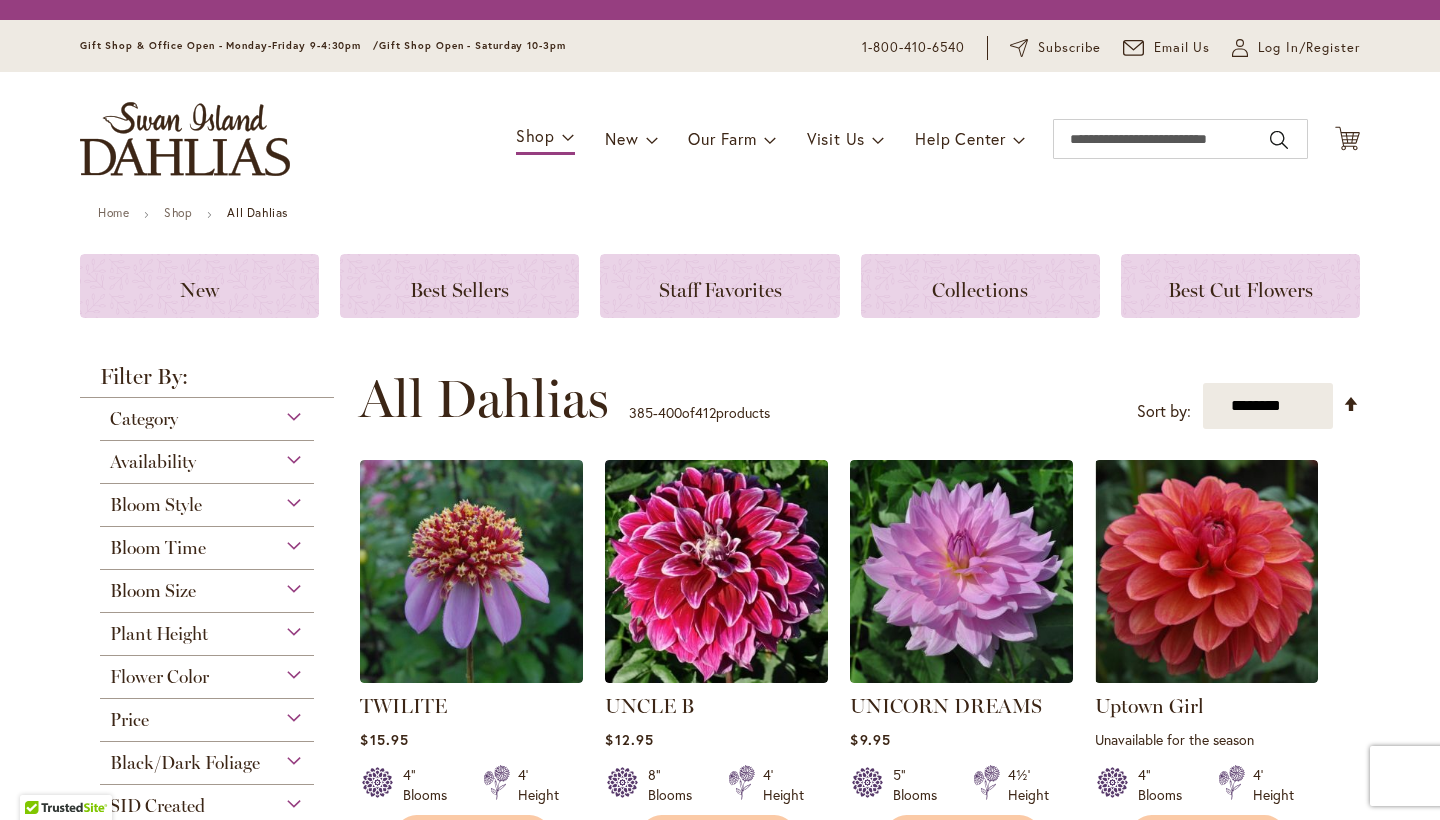 scroll, scrollTop: 0, scrollLeft: 0, axis: both 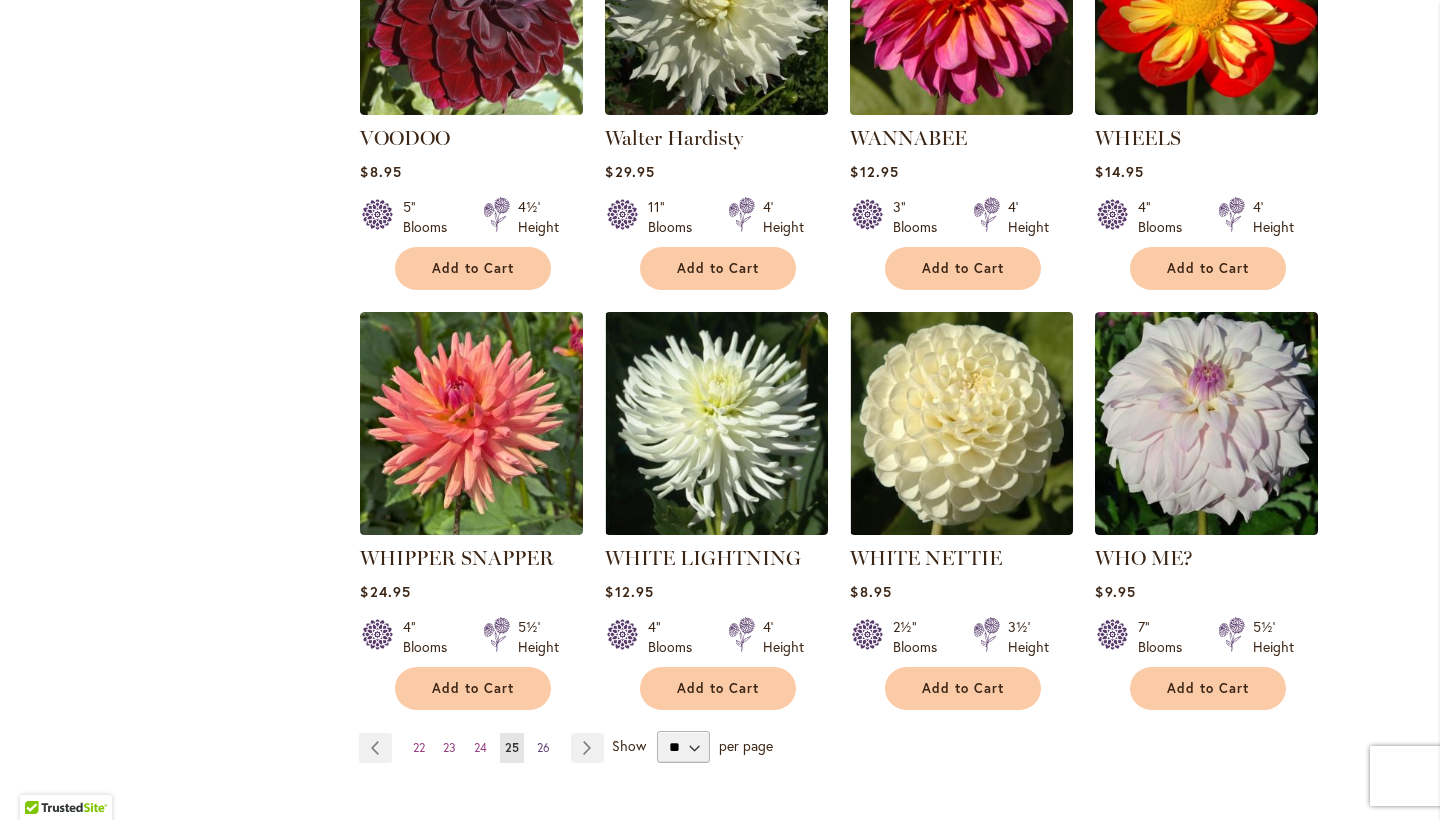 click on "26" at bounding box center (543, 747) 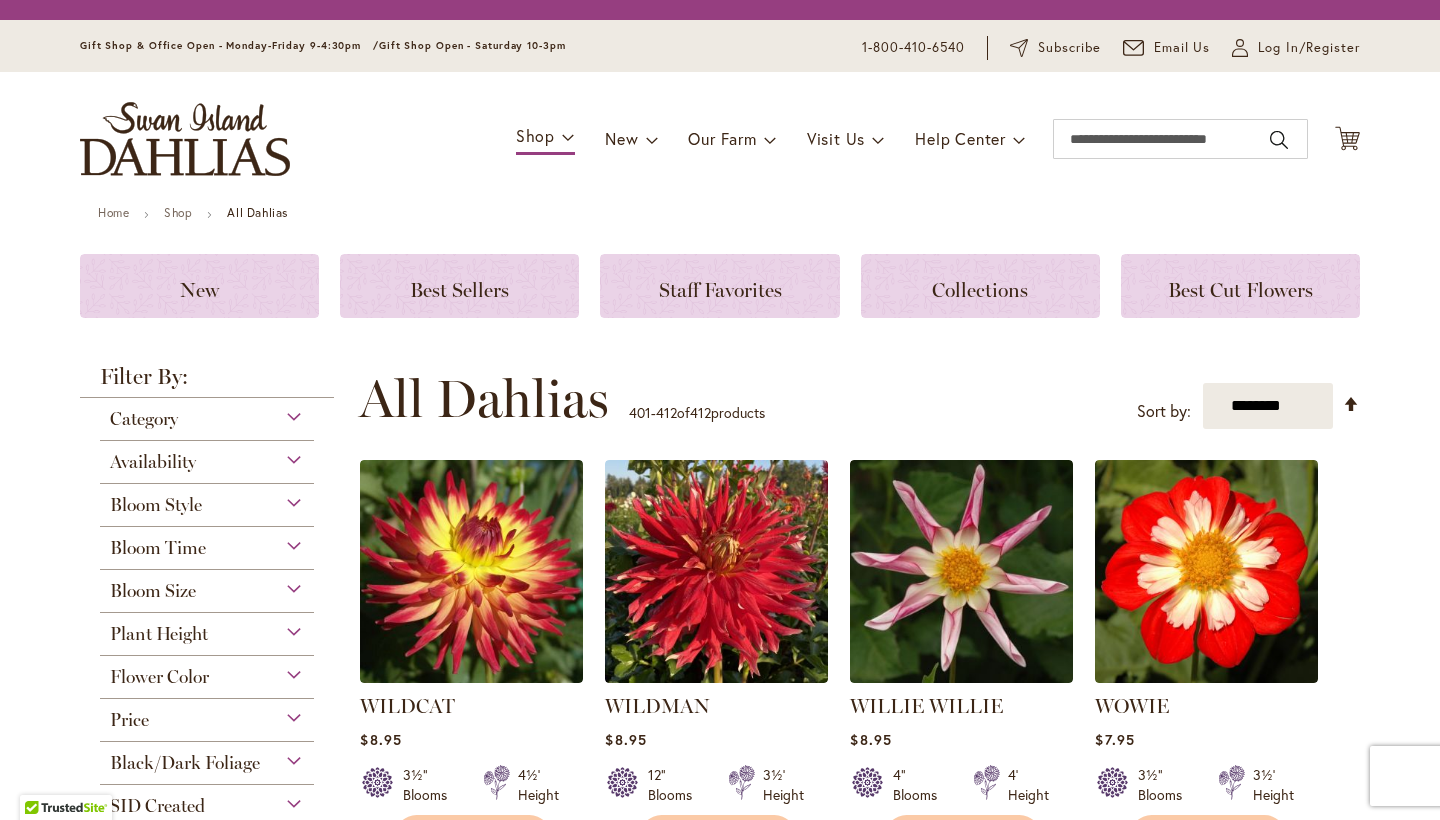 scroll, scrollTop: 0, scrollLeft: 0, axis: both 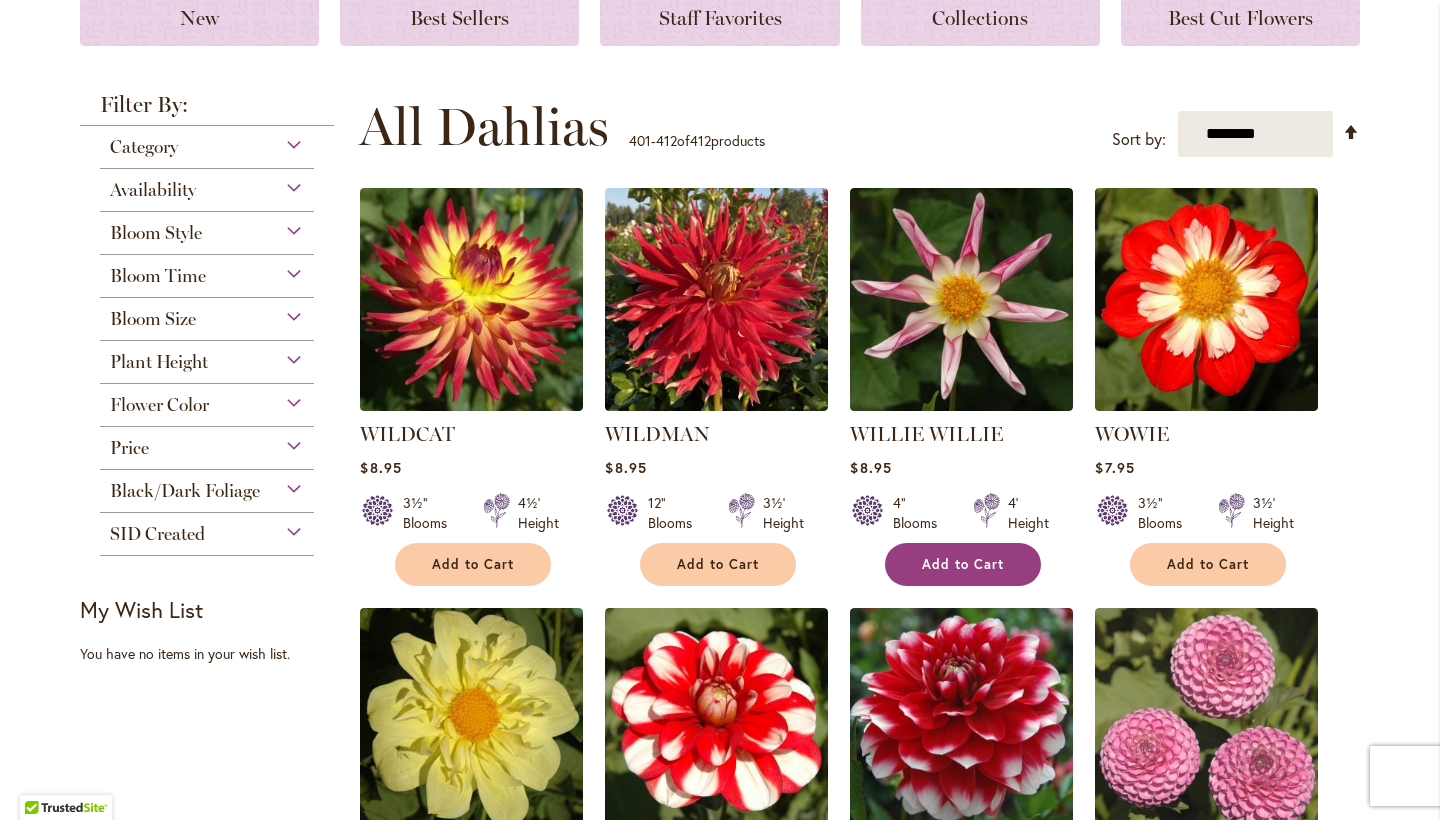 click on "Add to Cart" at bounding box center (963, 564) 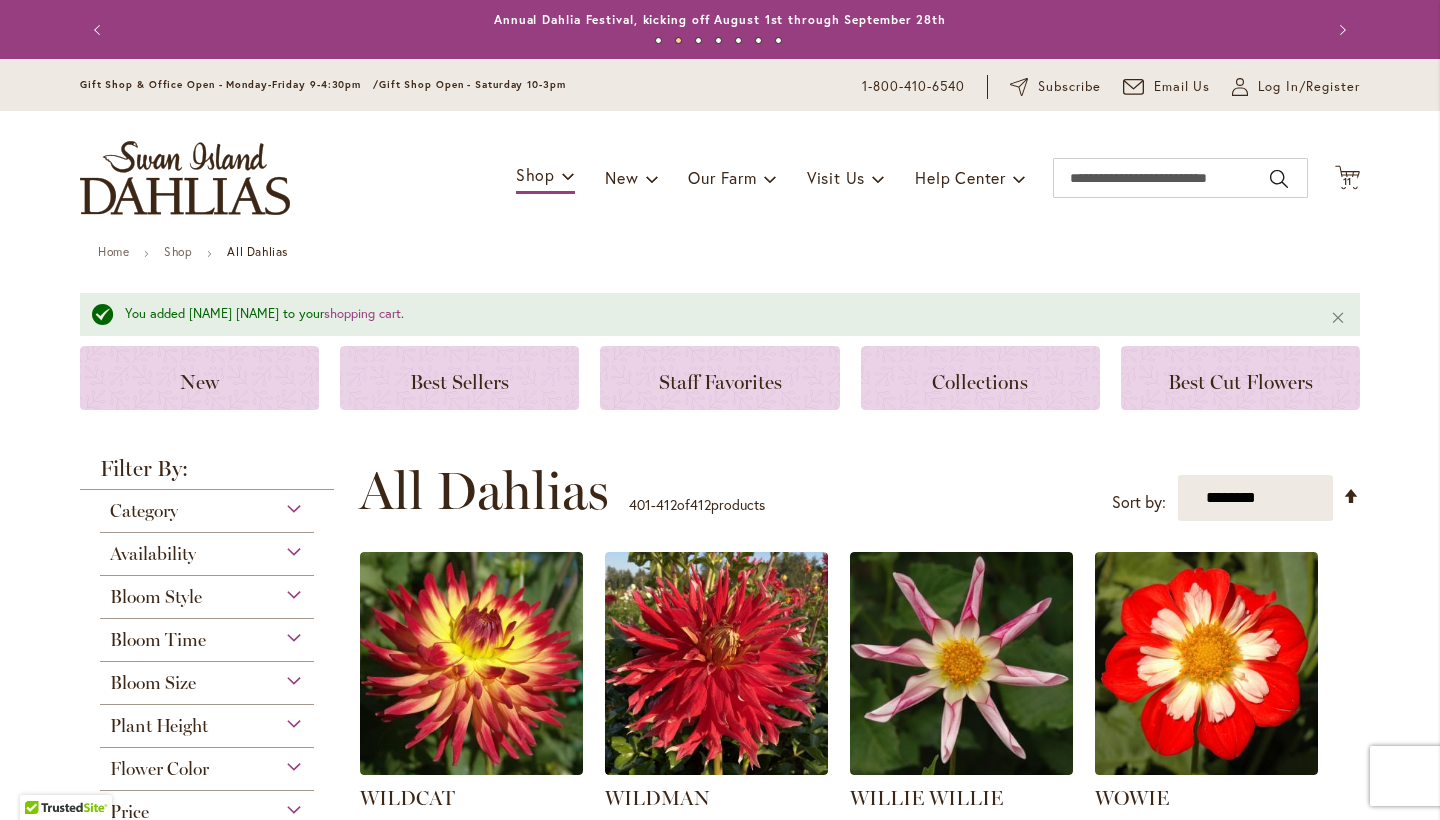 scroll, scrollTop: 0, scrollLeft: 0, axis: both 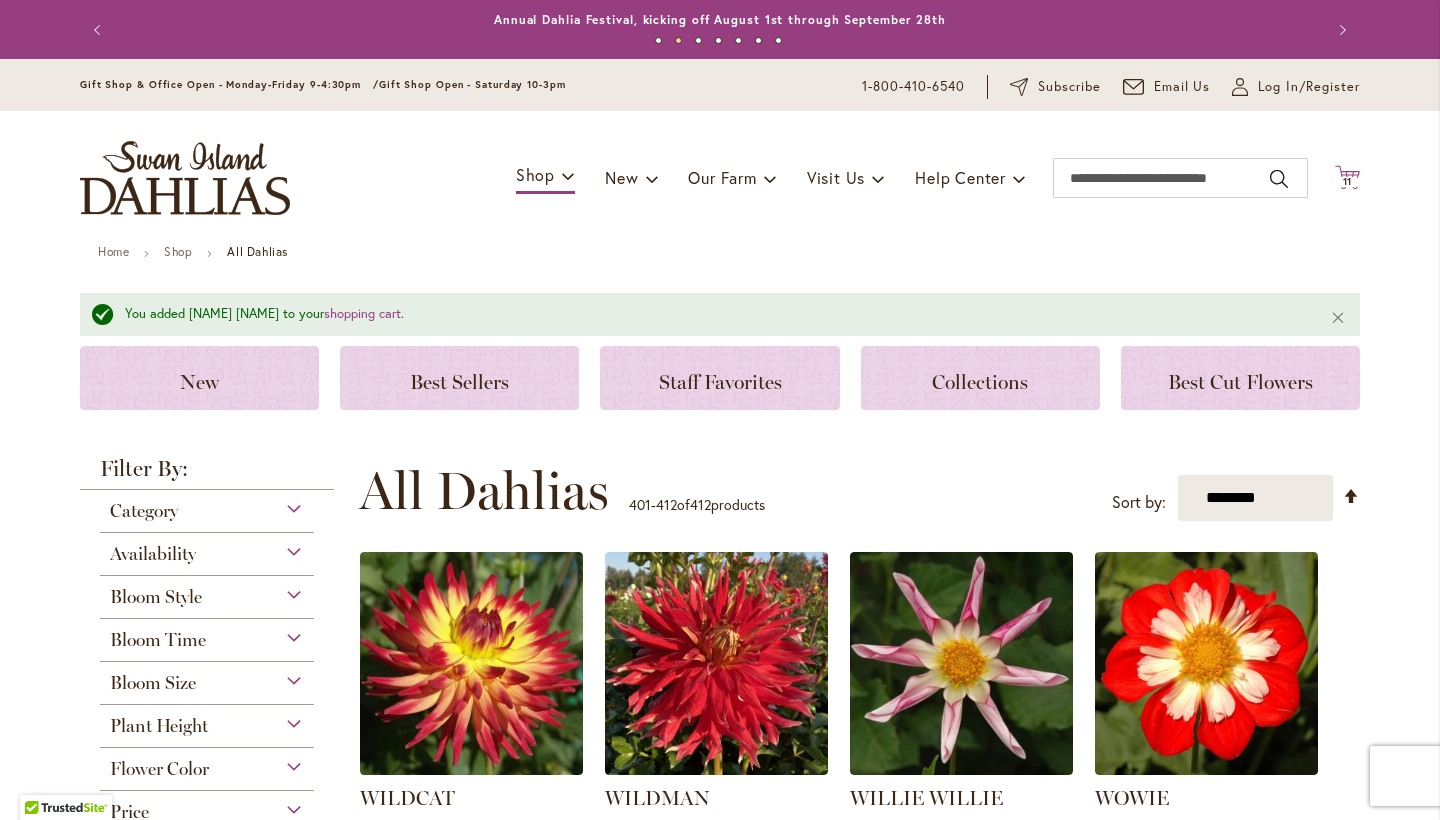 click on "11
11
items" at bounding box center [1348, 182] 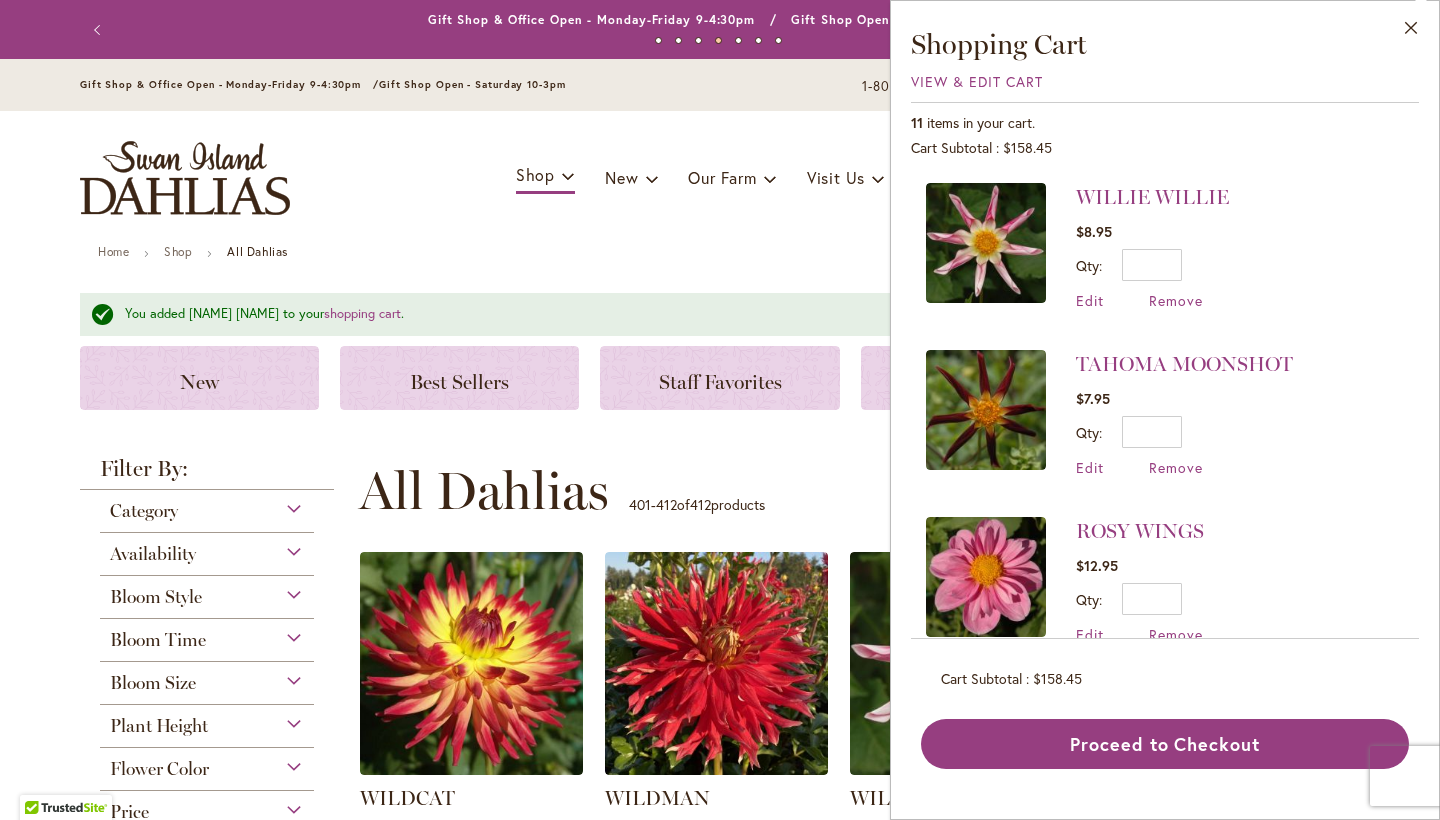 scroll, scrollTop: -1, scrollLeft: 0, axis: vertical 